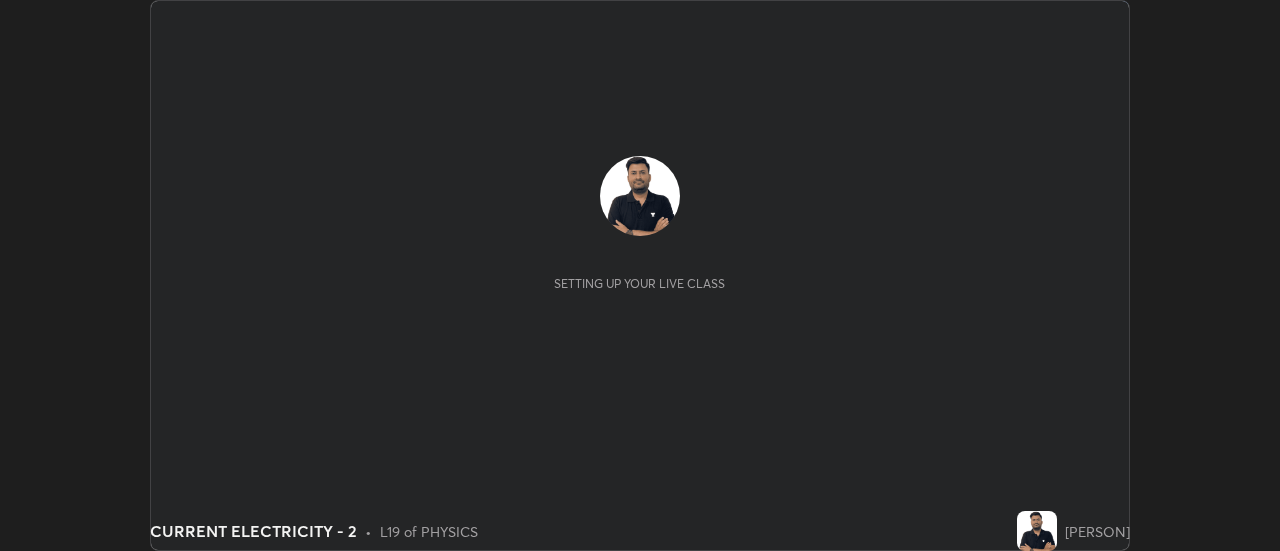 scroll, scrollTop: 0, scrollLeft: 0, axis: both 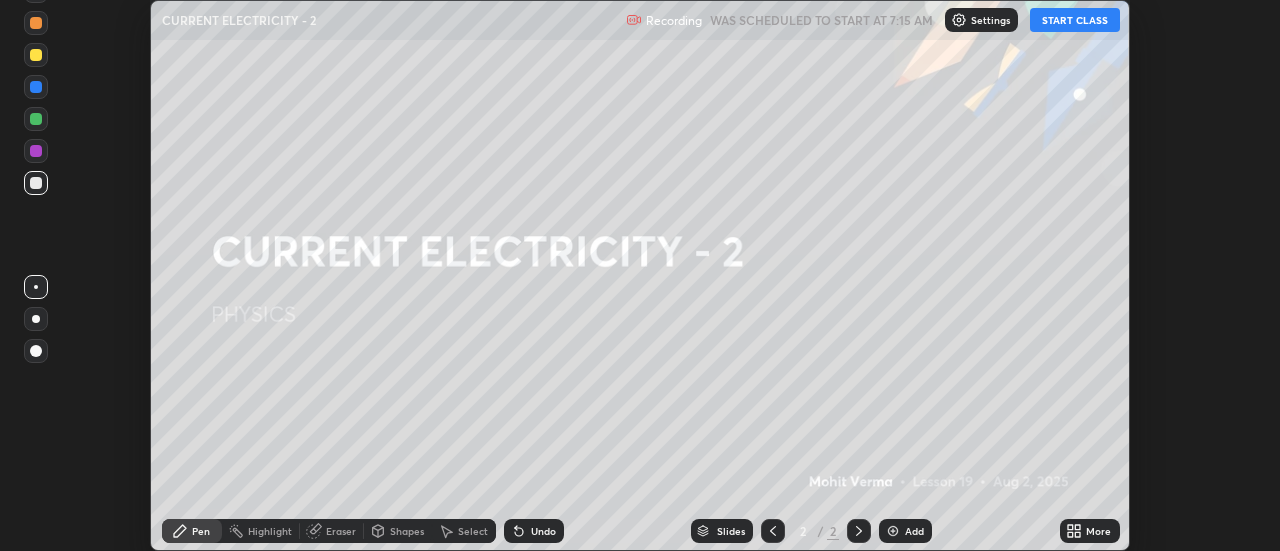 click on "START CLASS" at bounding box center [1075, 20] 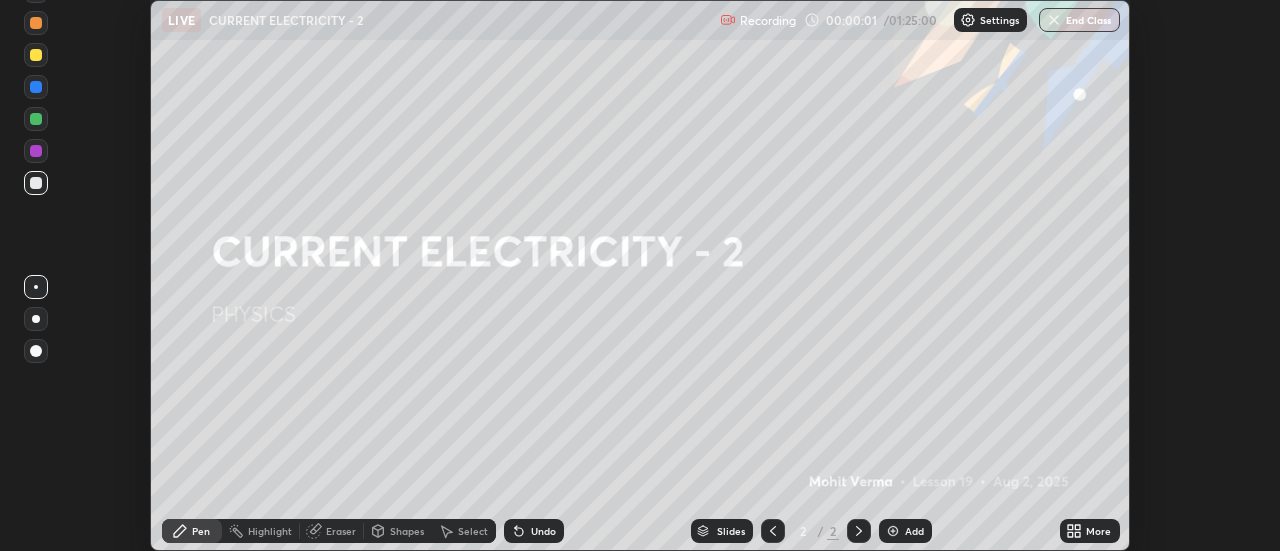 click 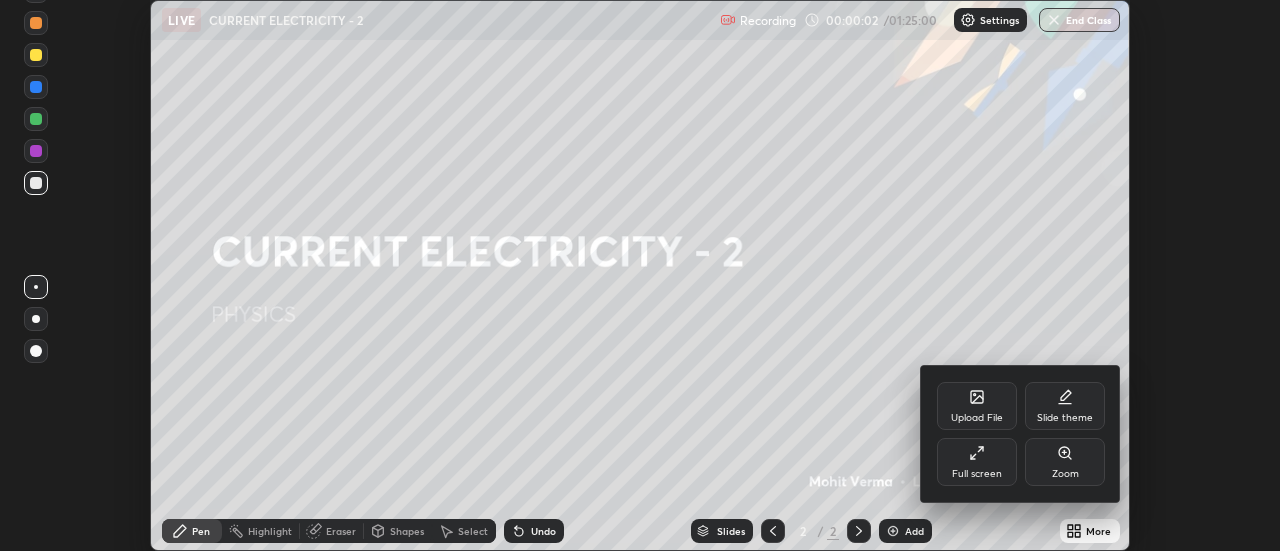 click on "Full screen" at bounding box center (977, 462) 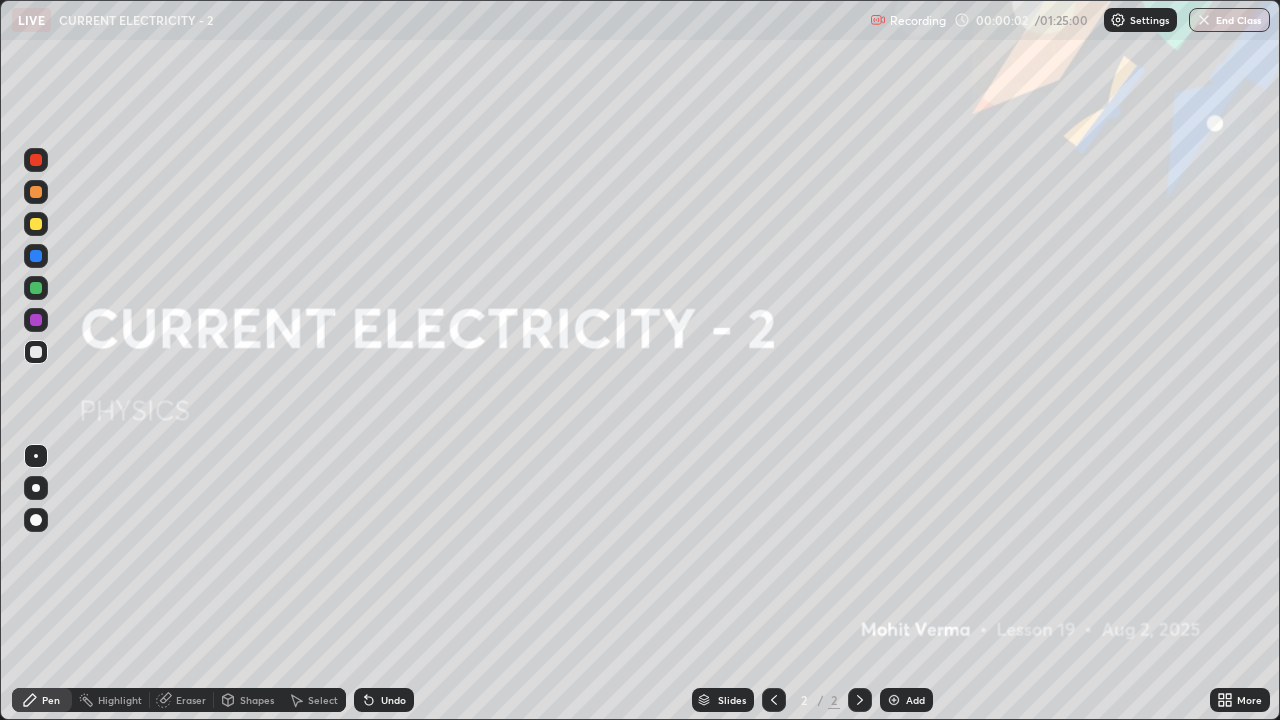 scroll, scrollTop: 99280, scrollLeft: 98720, axis: both 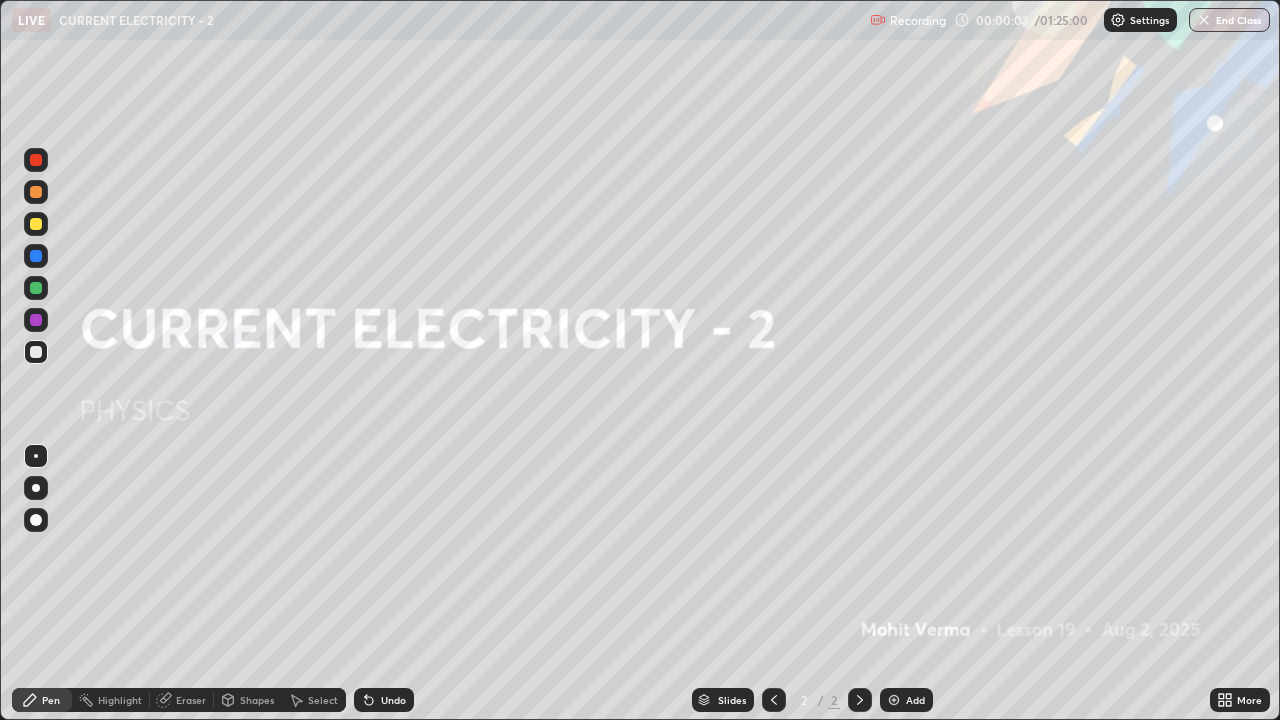 click on "Add" at bounding box center (915, 700) 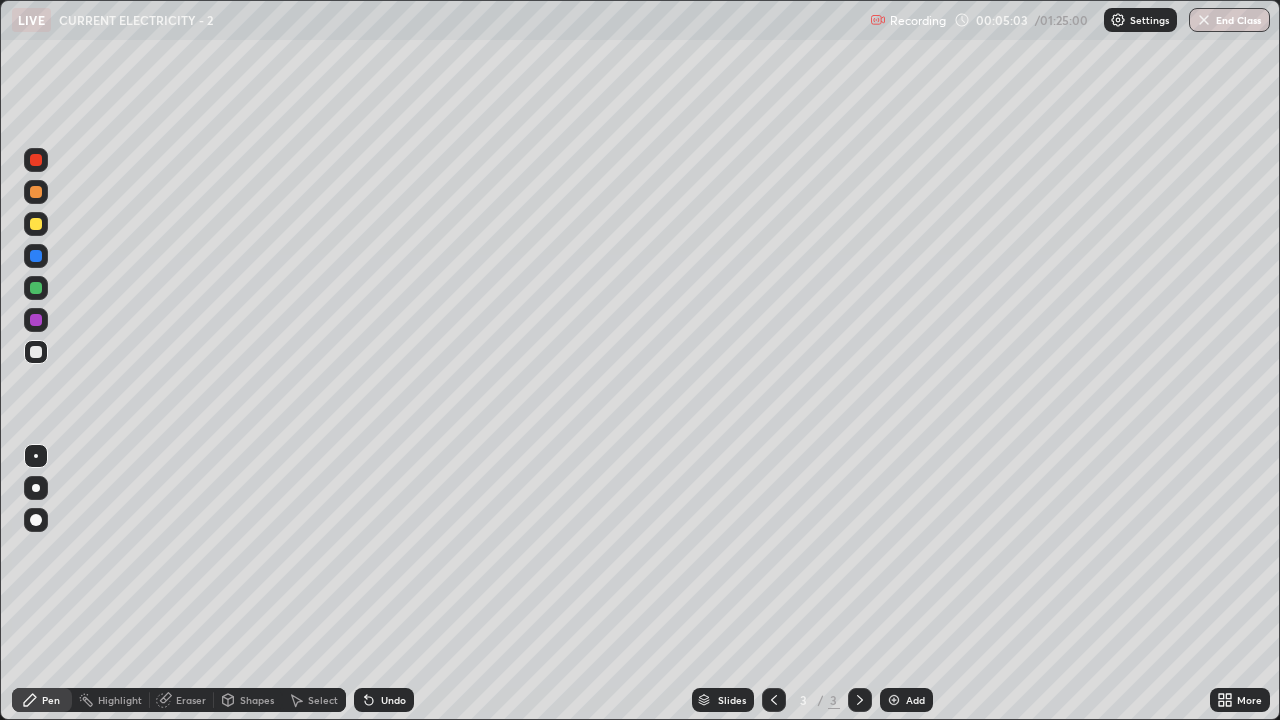 click on "Undo" at bounding box center (384, 700) 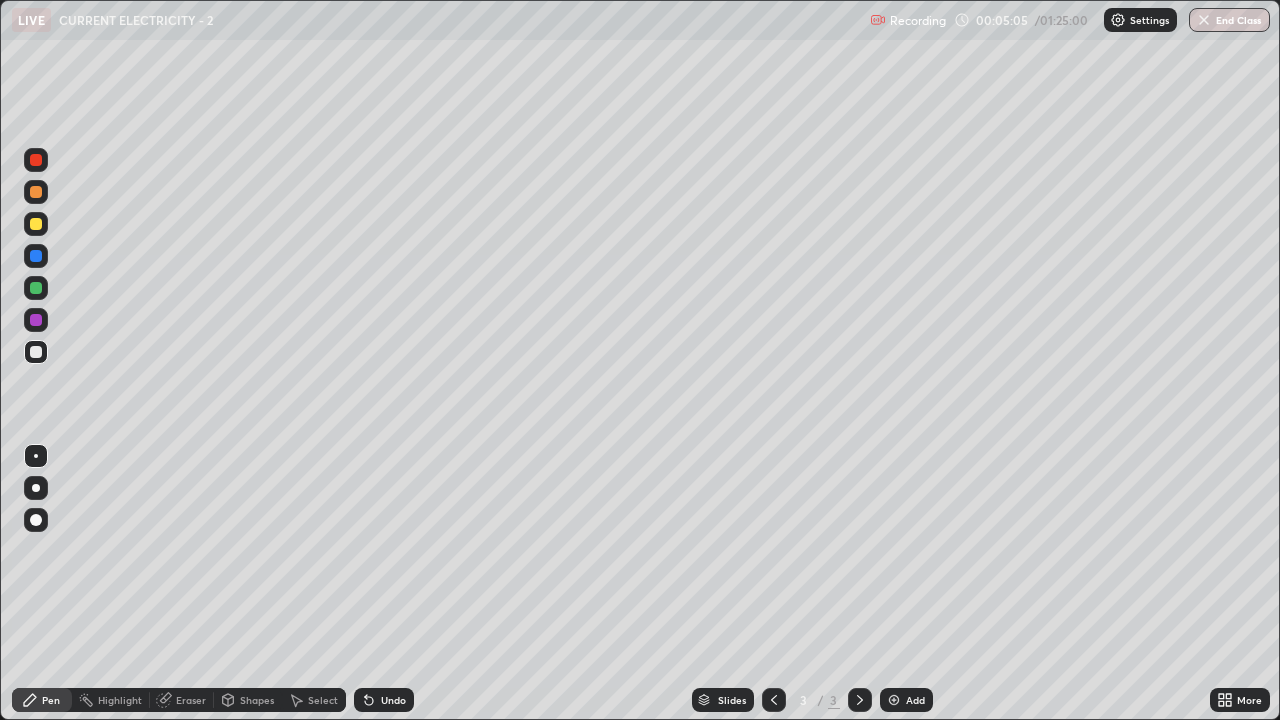 click on "Undo" at bounding box center [393, 700] 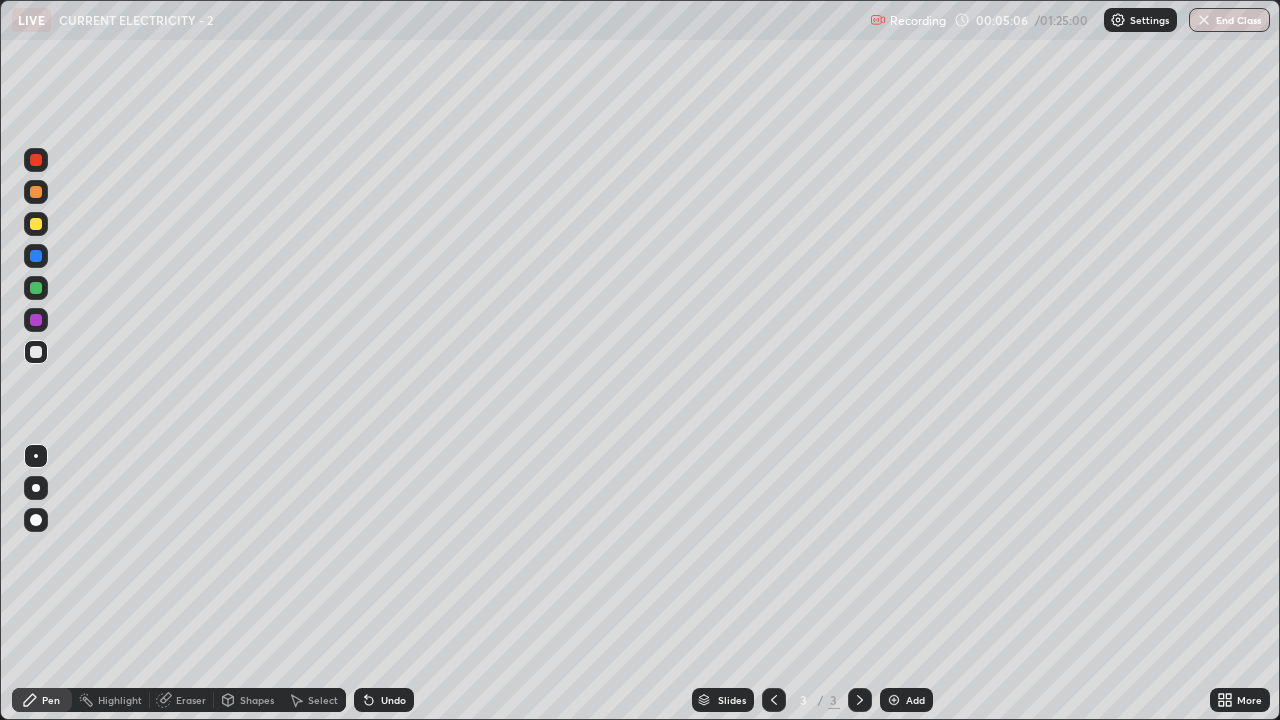 click on "Undo" at bounding box center [393, 700] 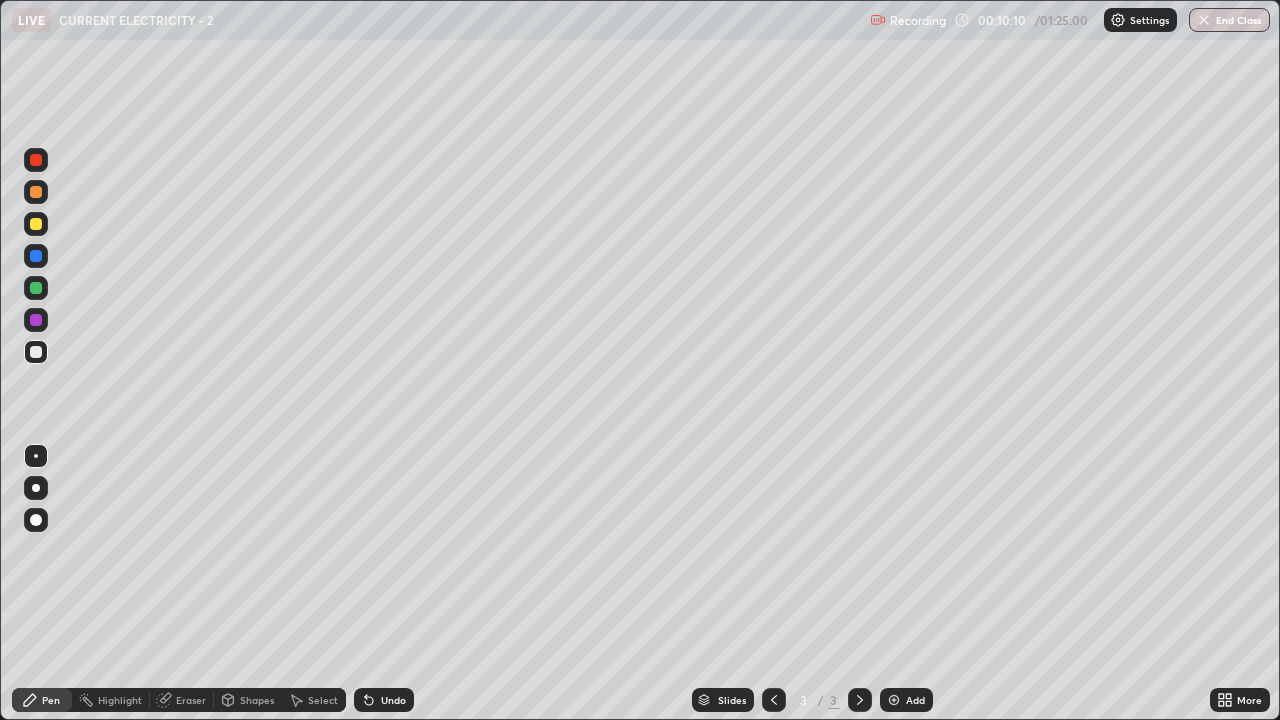 click on "Add" at bounding box center (915, 700) 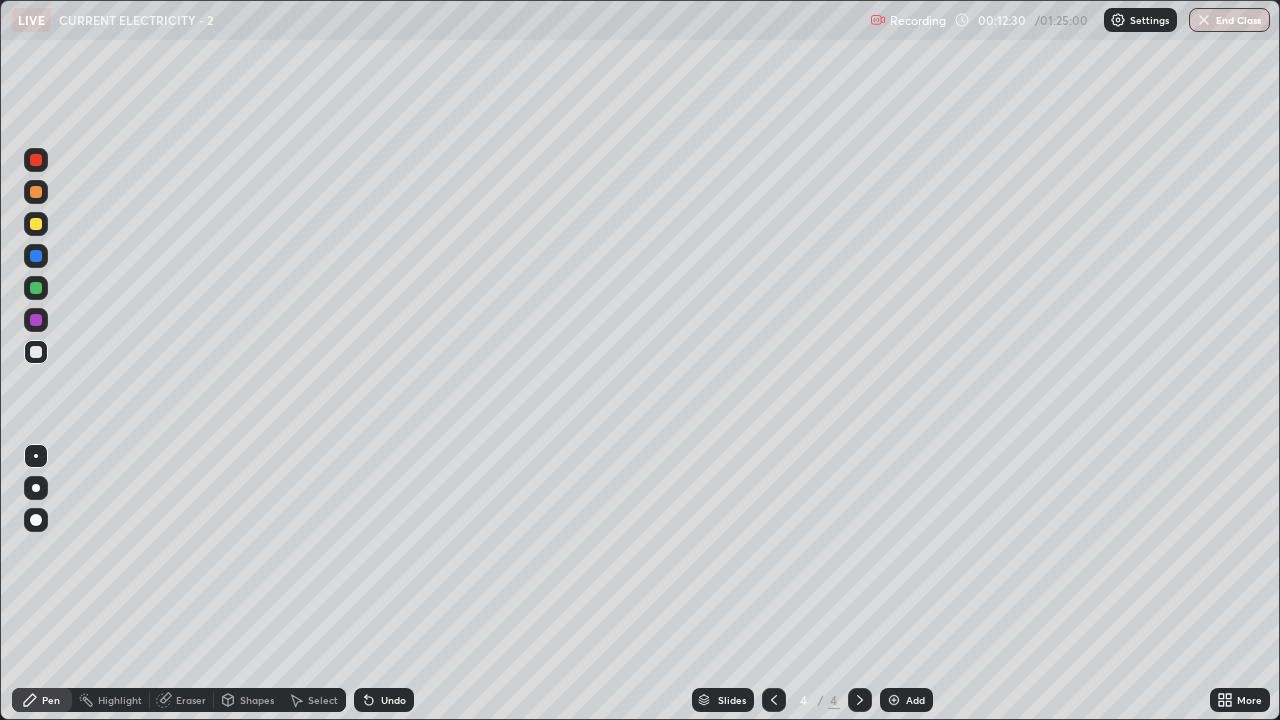 click at bounding box center (894, 700) 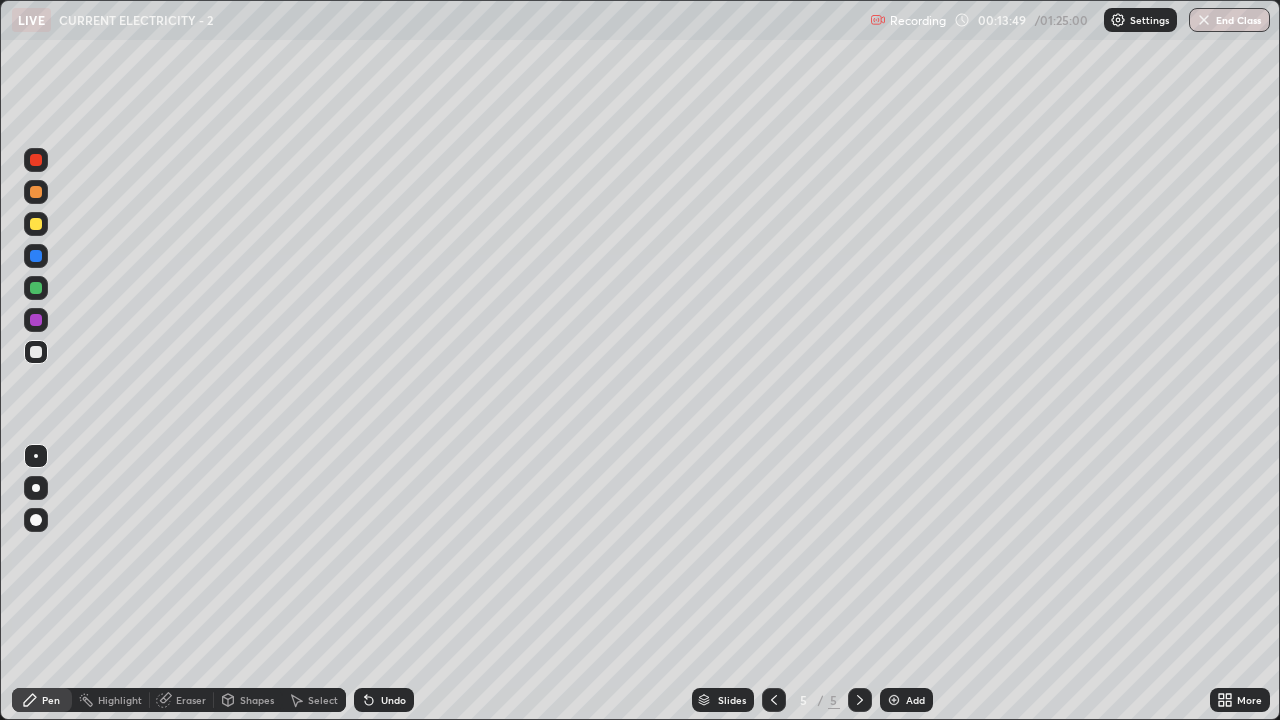 click at bounding box center [36, 224] 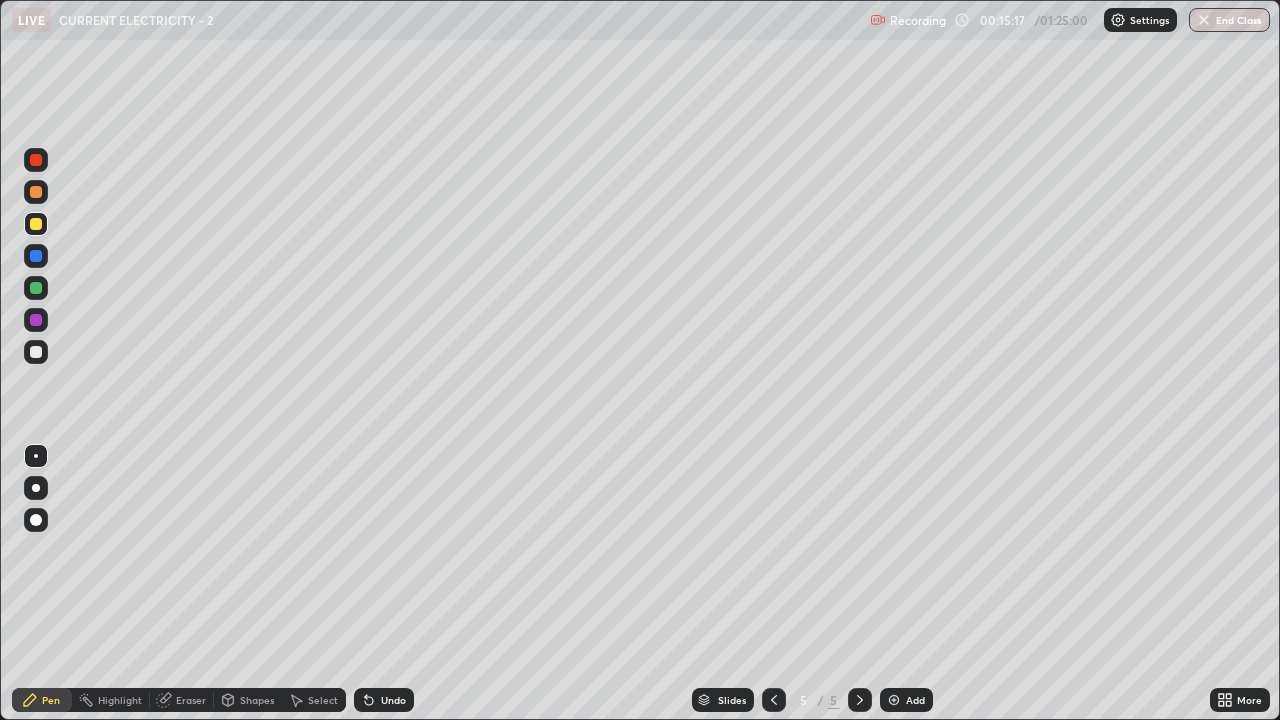 click on "Erase all" at bounding box center (36, 360) 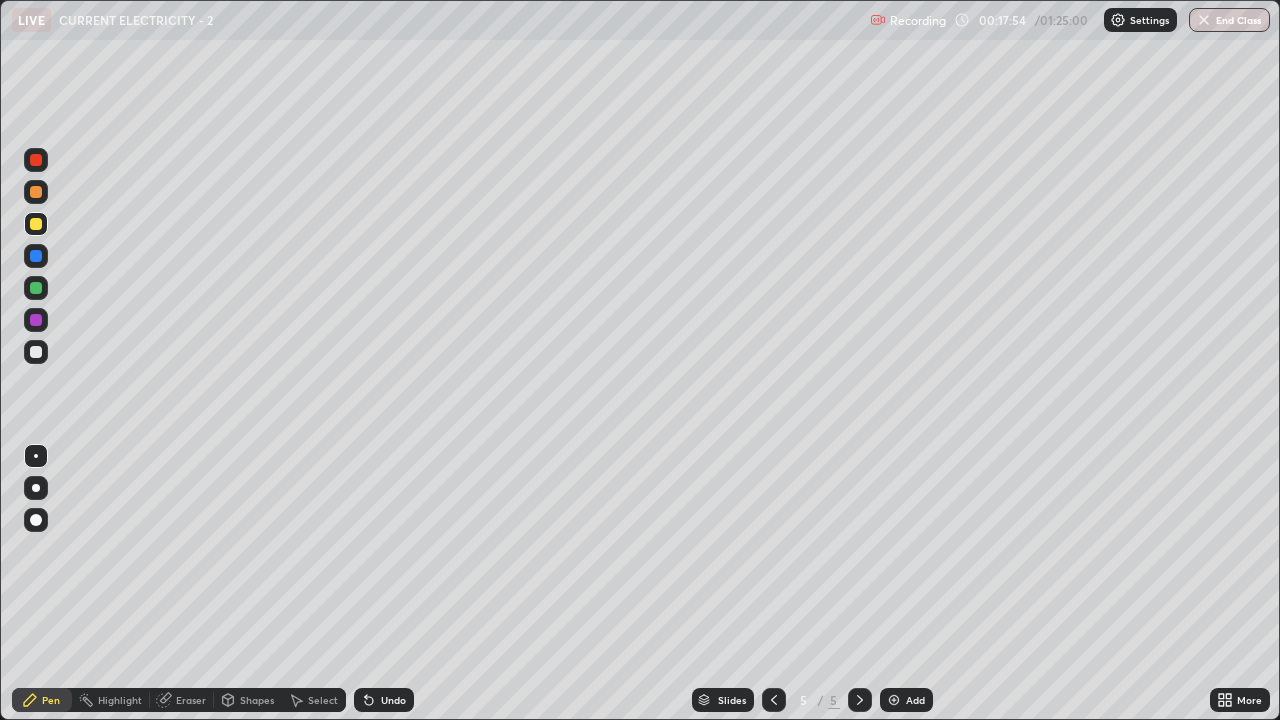 click at bounding box center (36, 520) 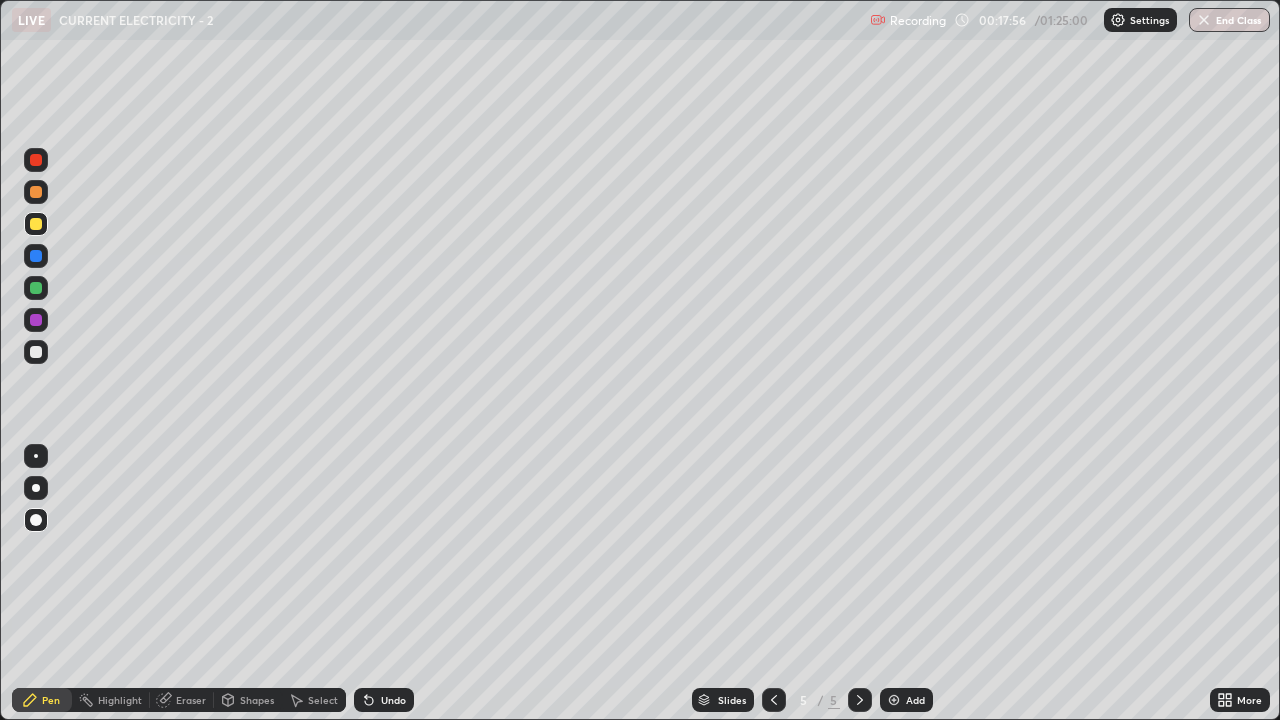 click at bounding box center (36, 520) 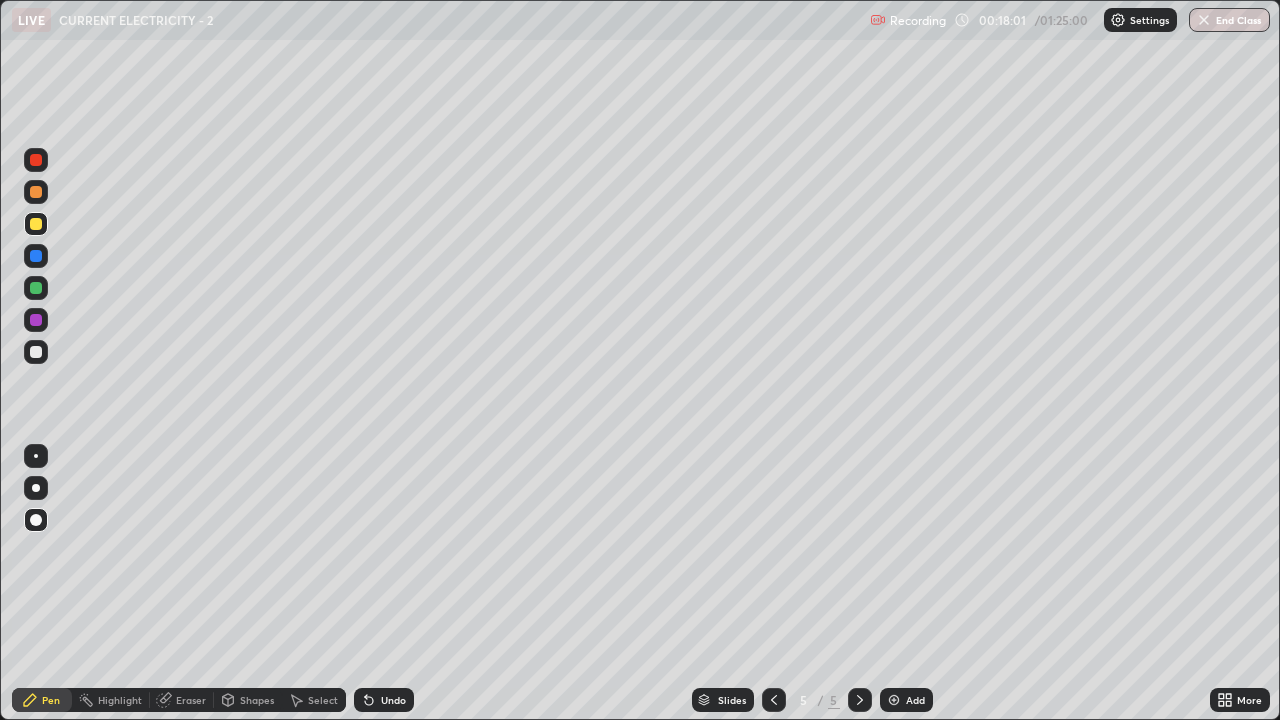 click at bounding box center [36, 520] 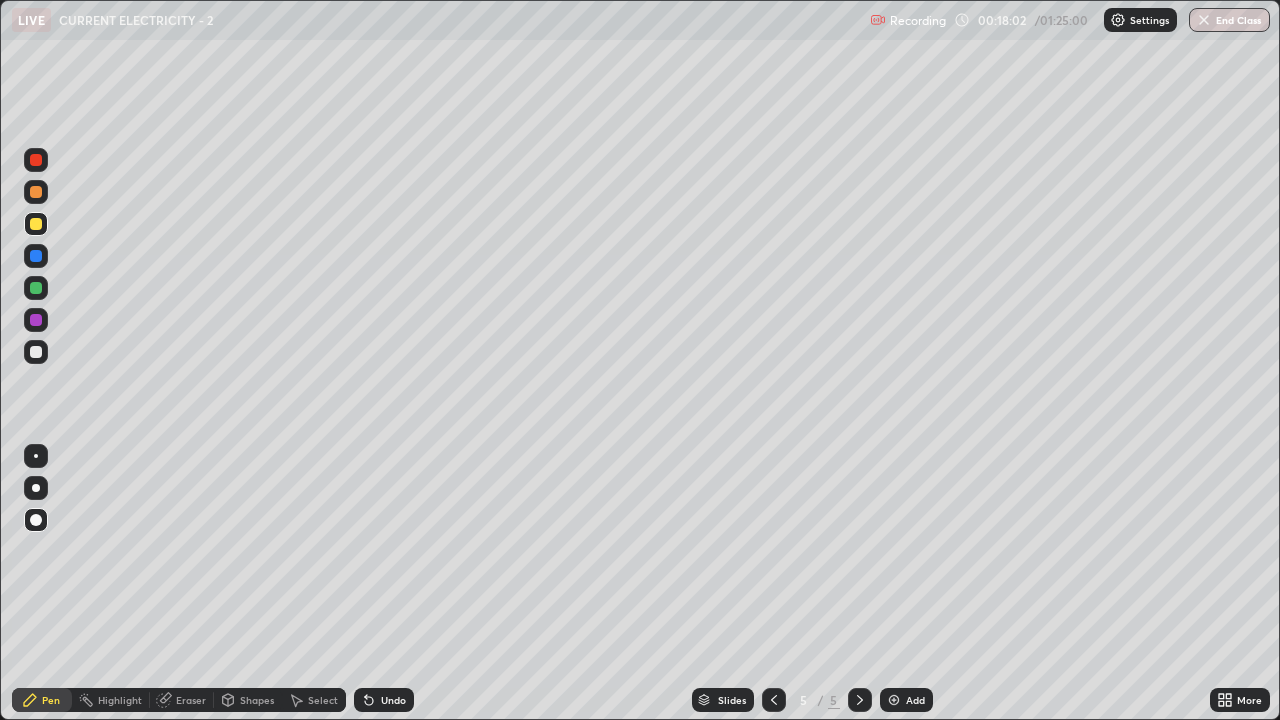 click at bounding box center (36, 520) 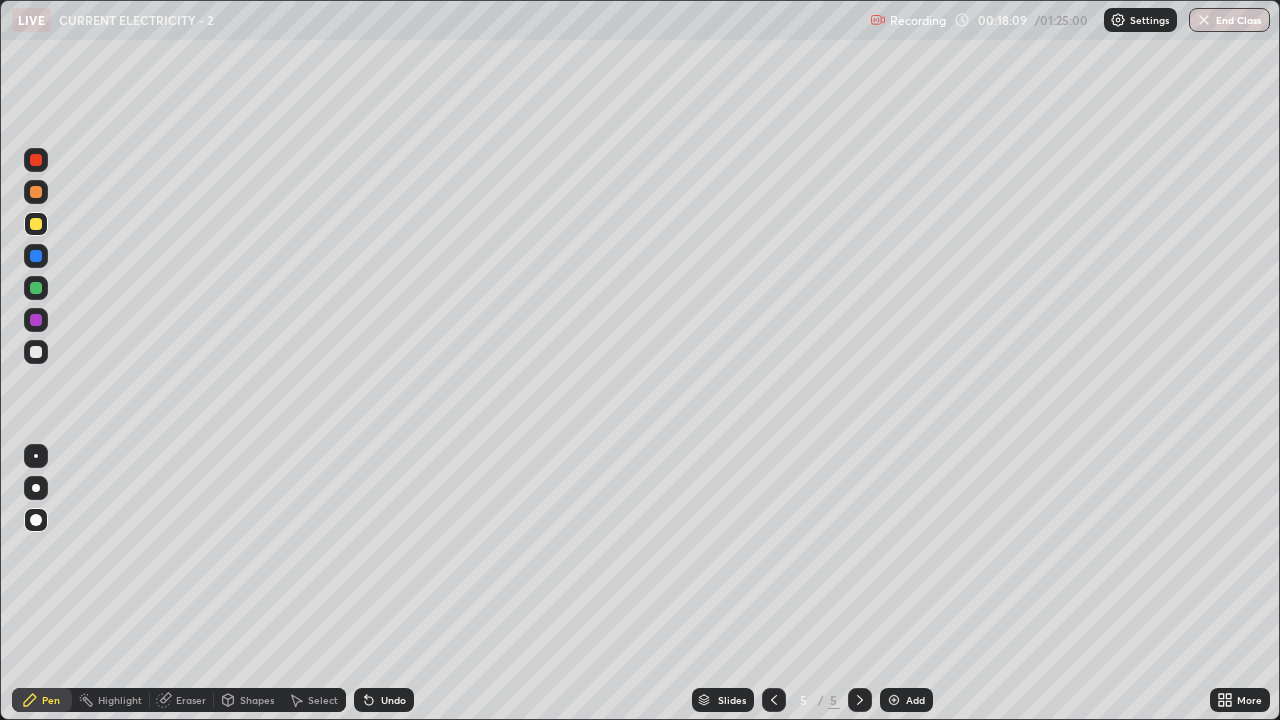 click at bounding box center (36, 520) 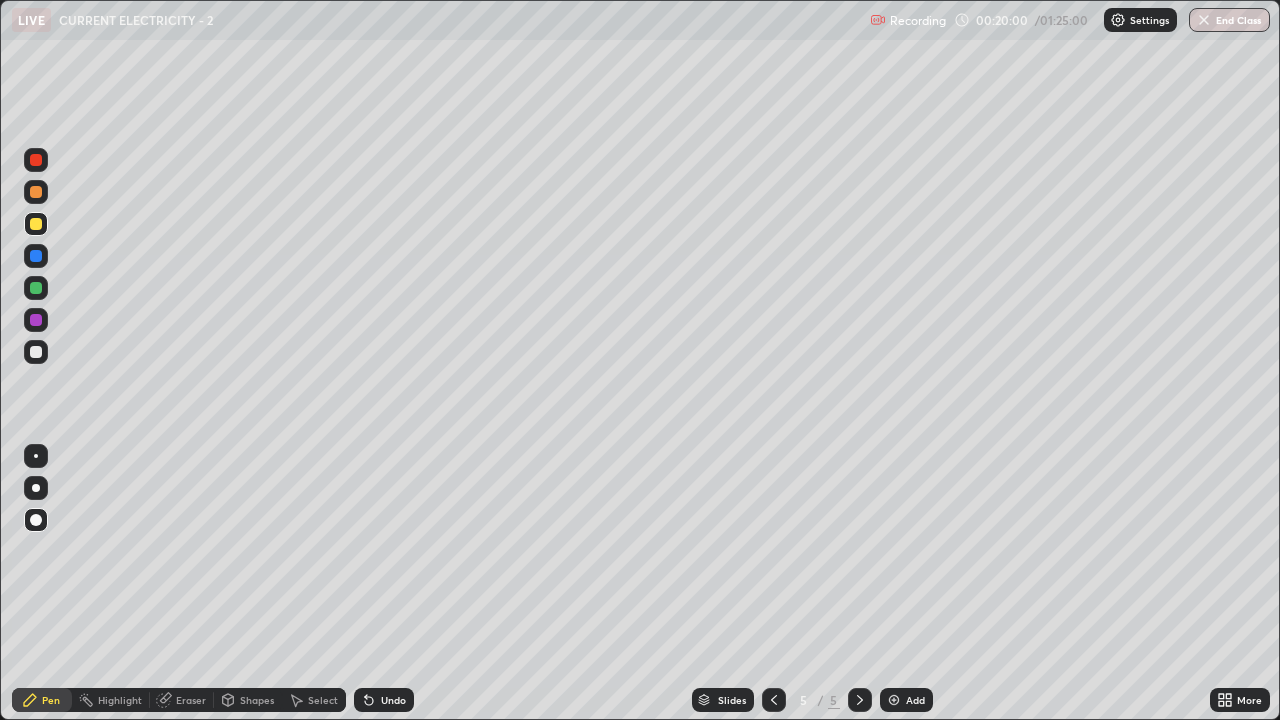click at bounding box center [36, 456] 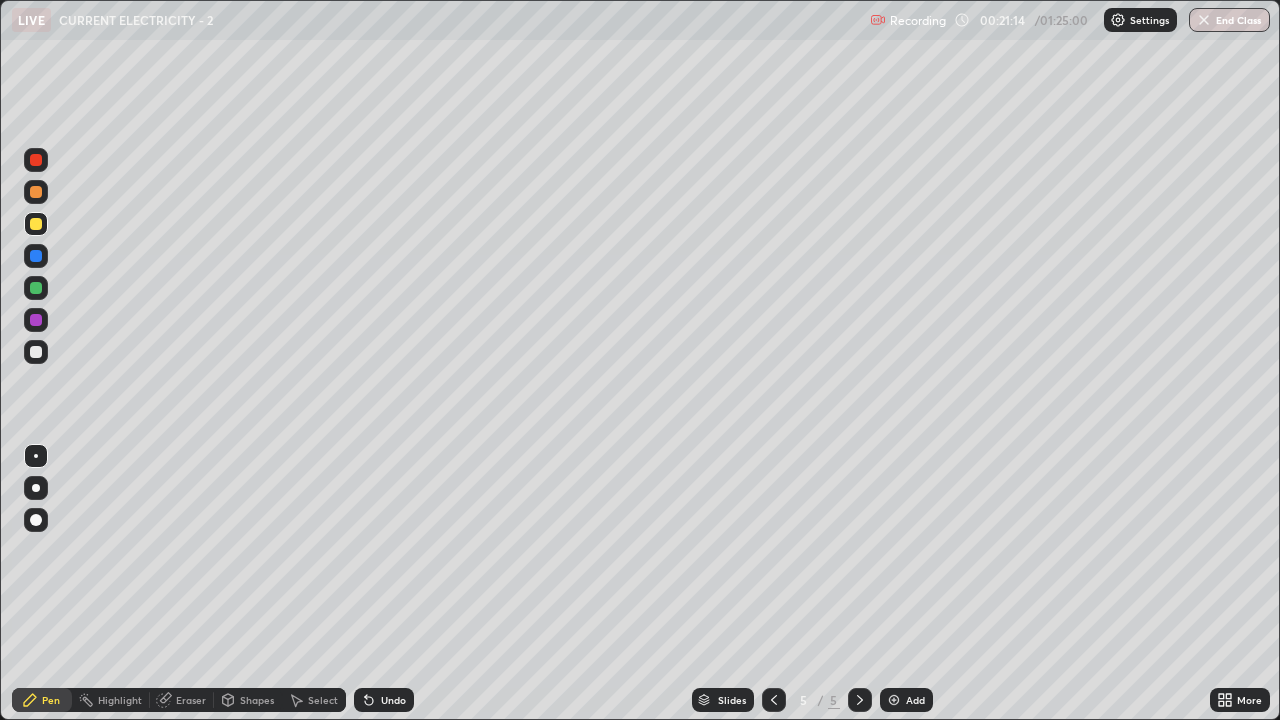 click at bounding box center (36, 352) 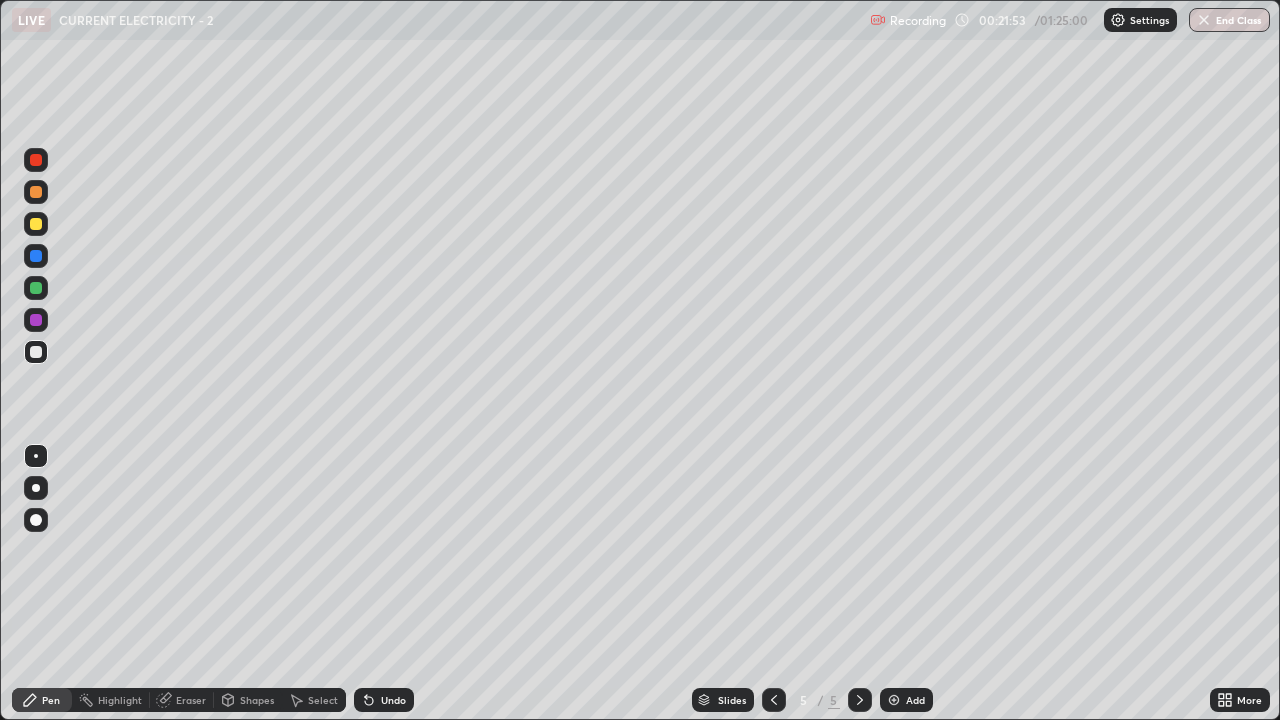 click on "Undo" at bounding box center (384, 700) 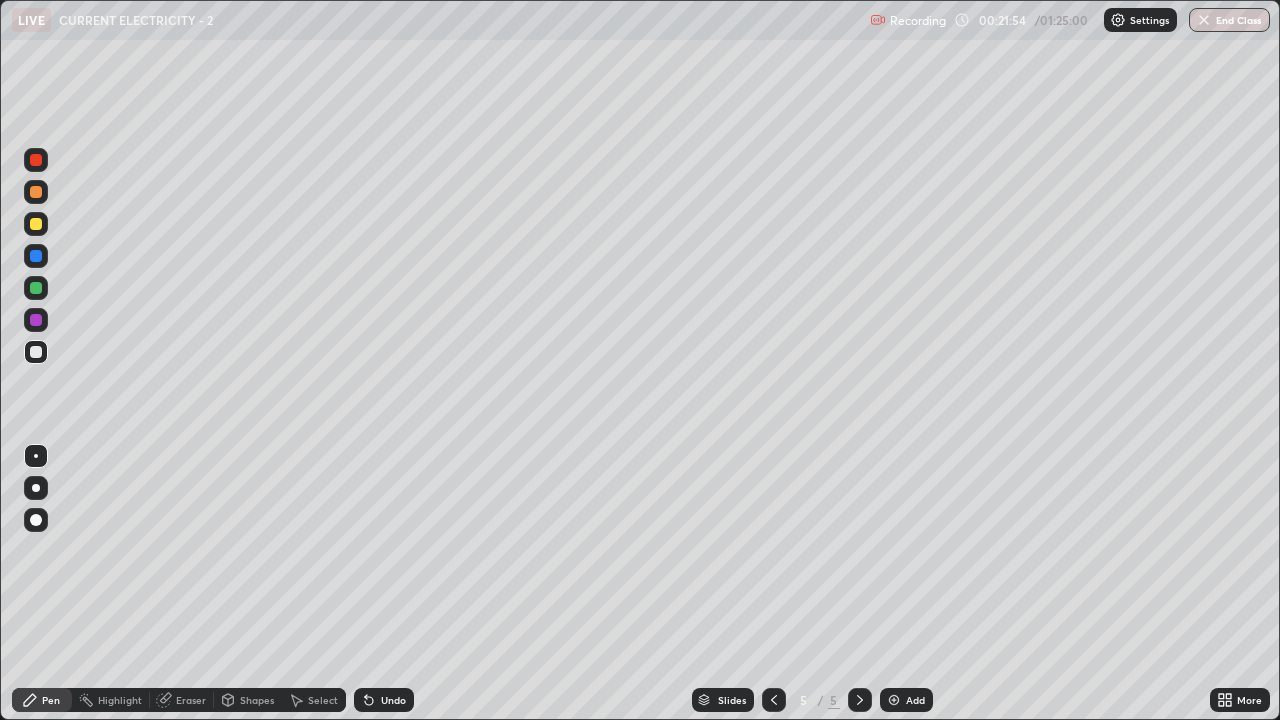 click on "Undo" at bounding box center (384, 700) 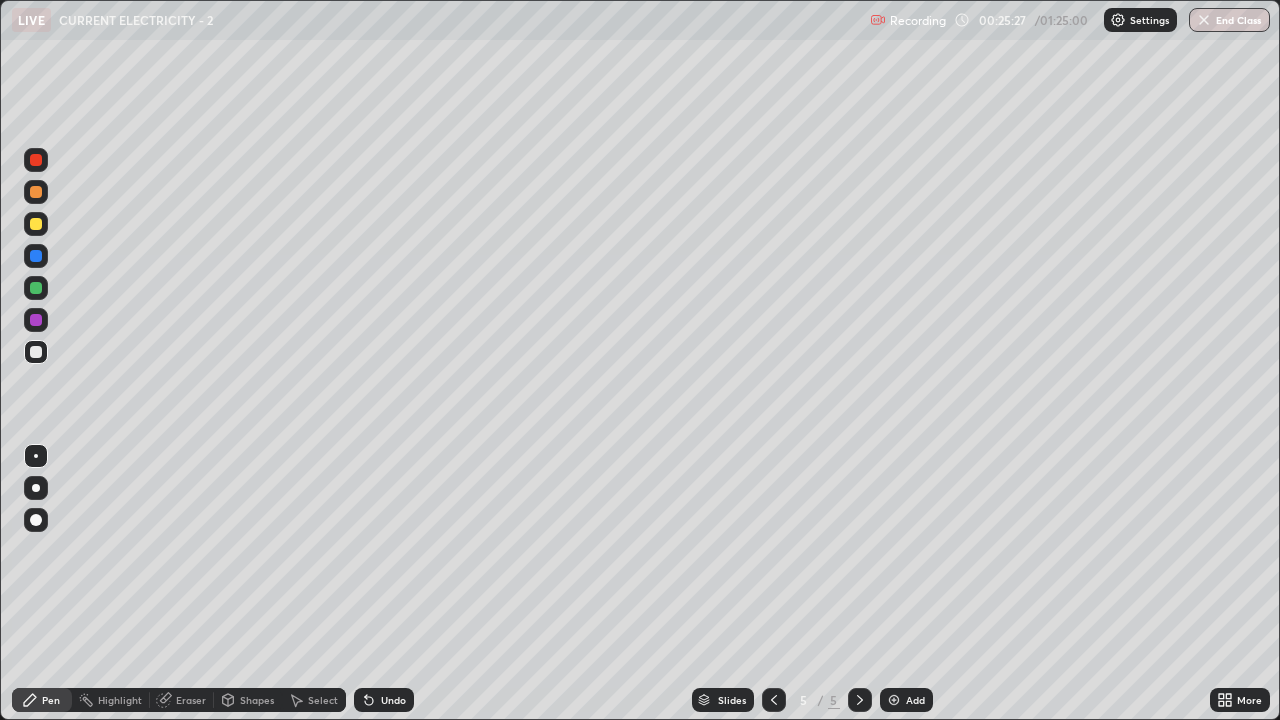 click on "Add" at bounding box center [915, 700] 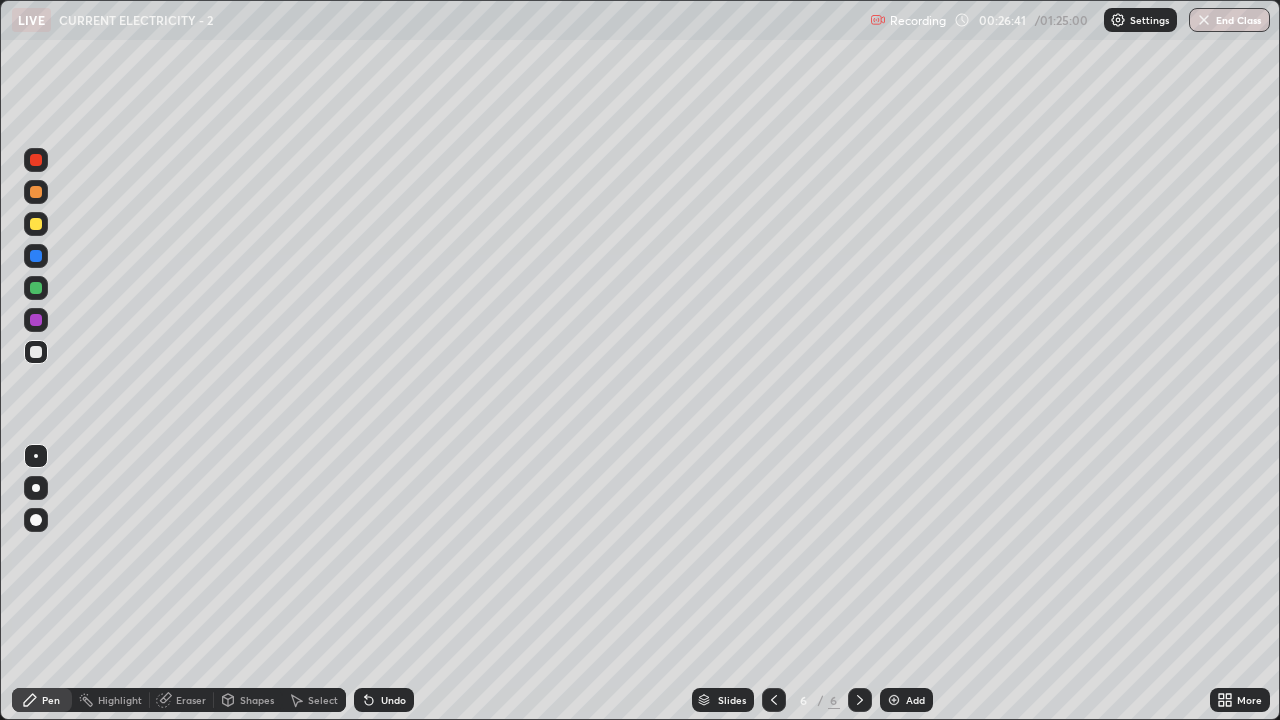 click on "Slides 6 / 6 Add" at bounding box center (812, 700) 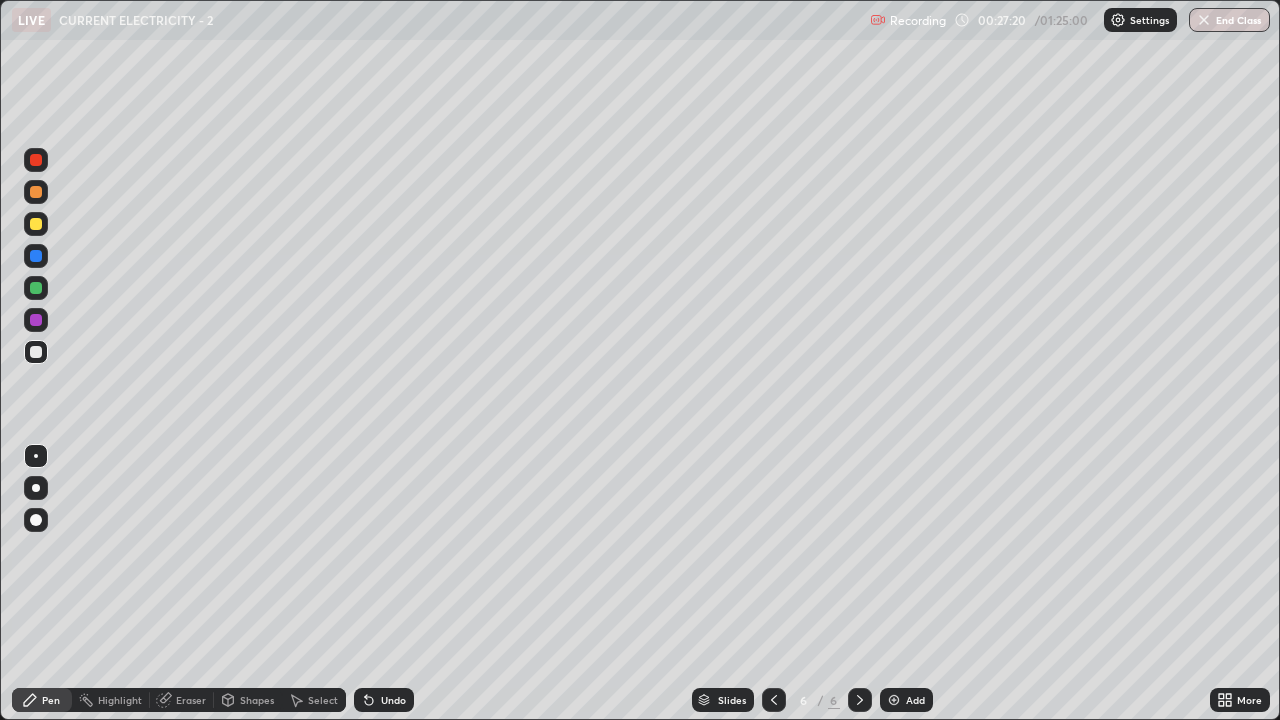 click 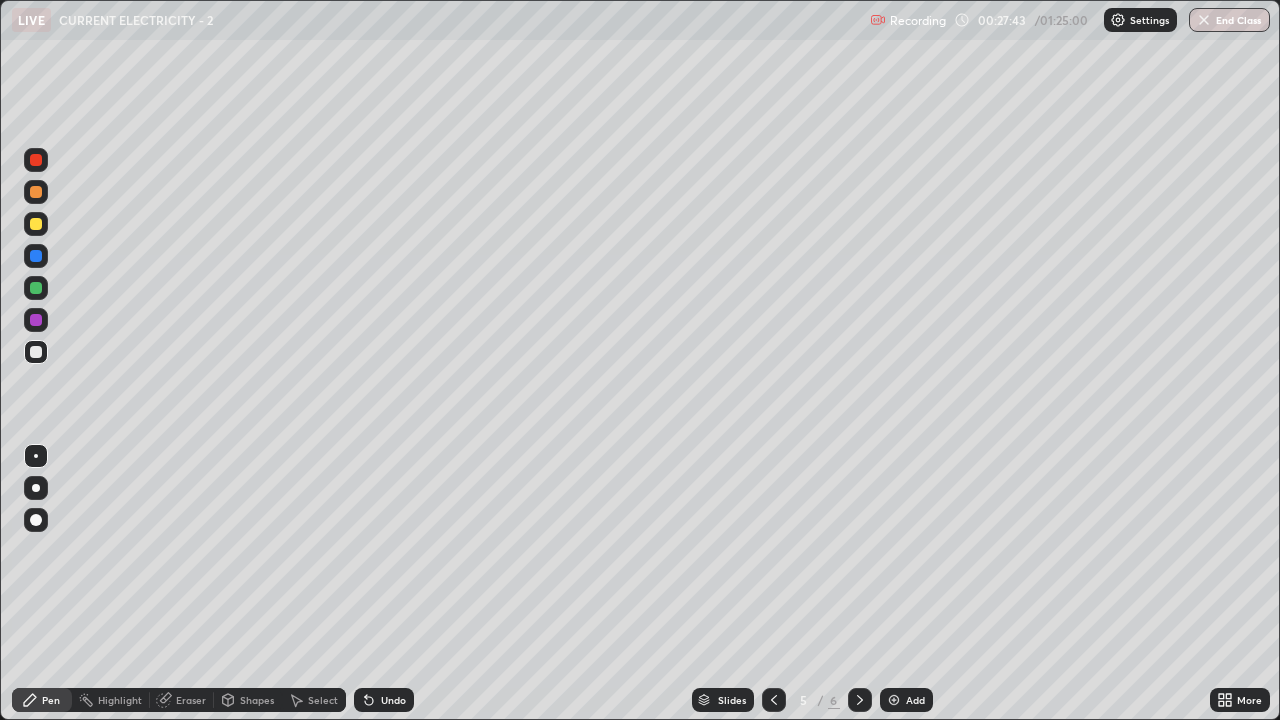 click 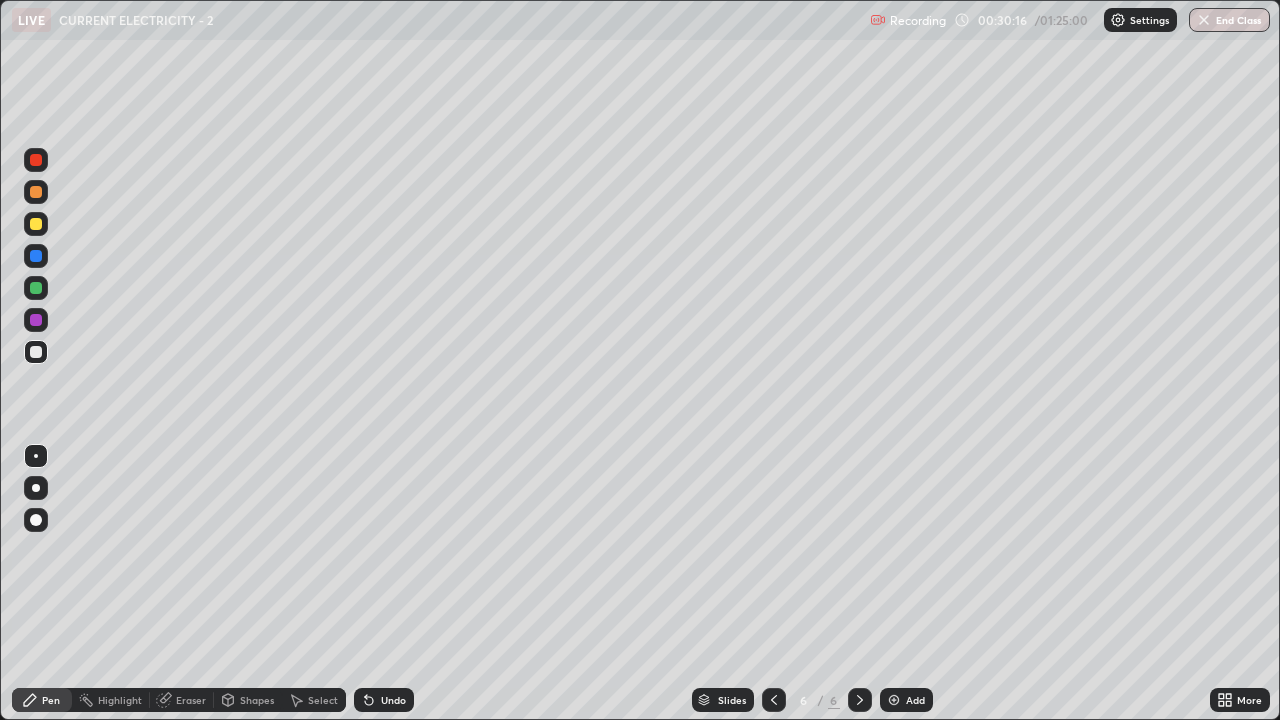 click 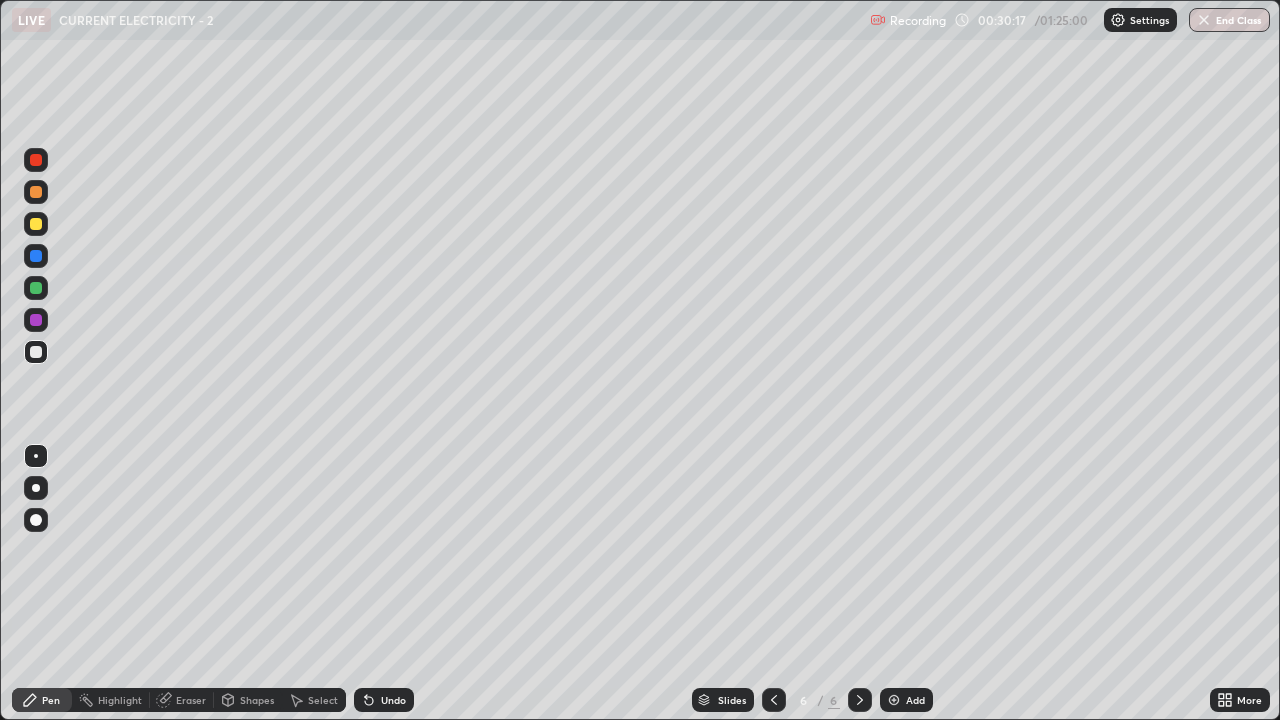 click 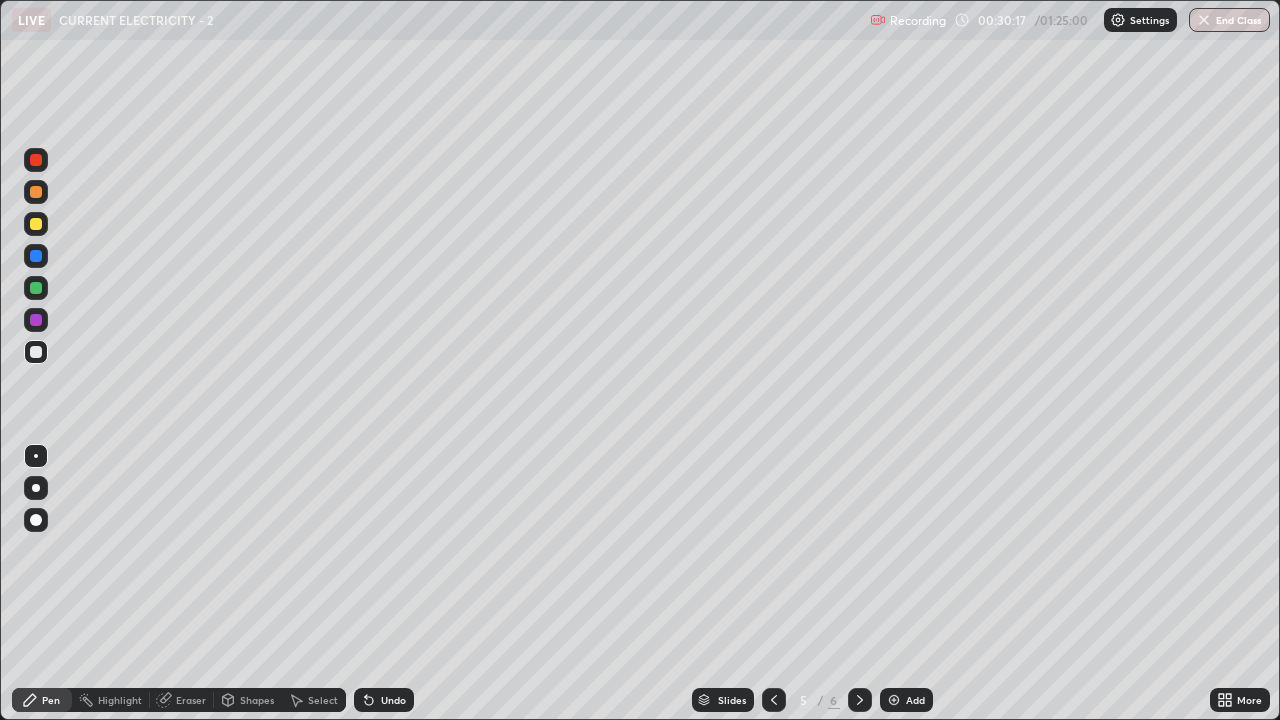 click 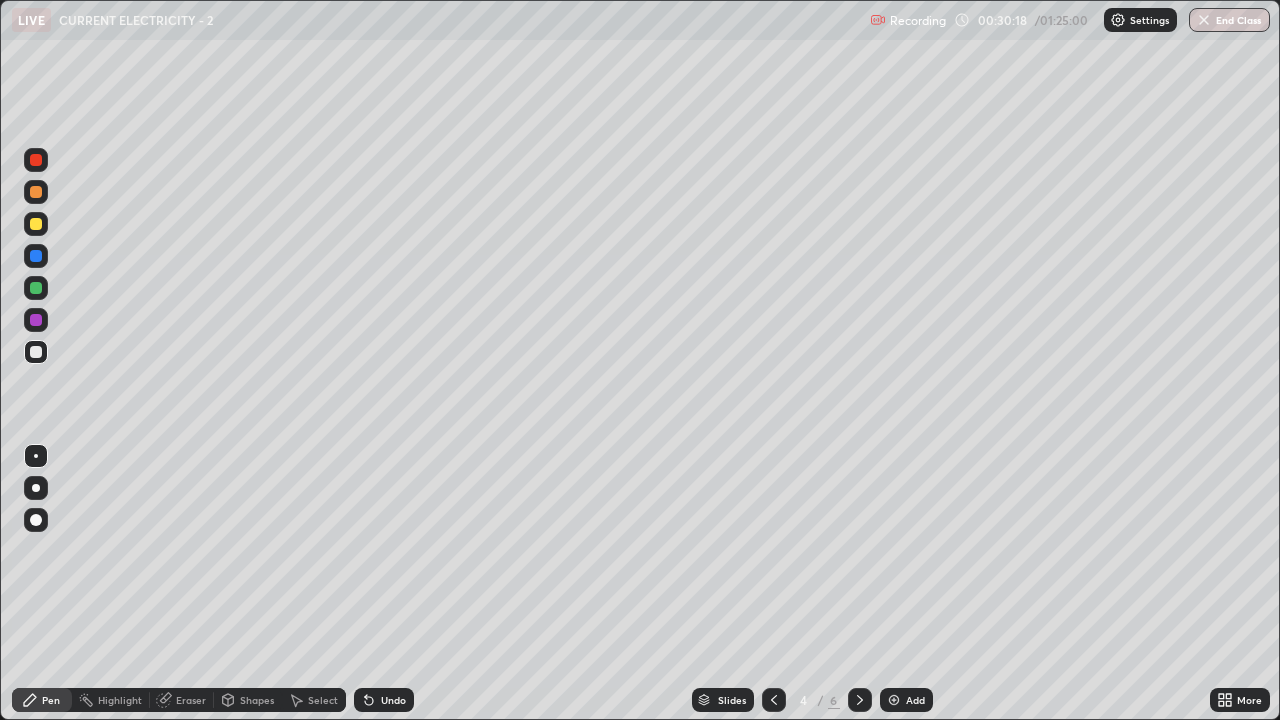 click 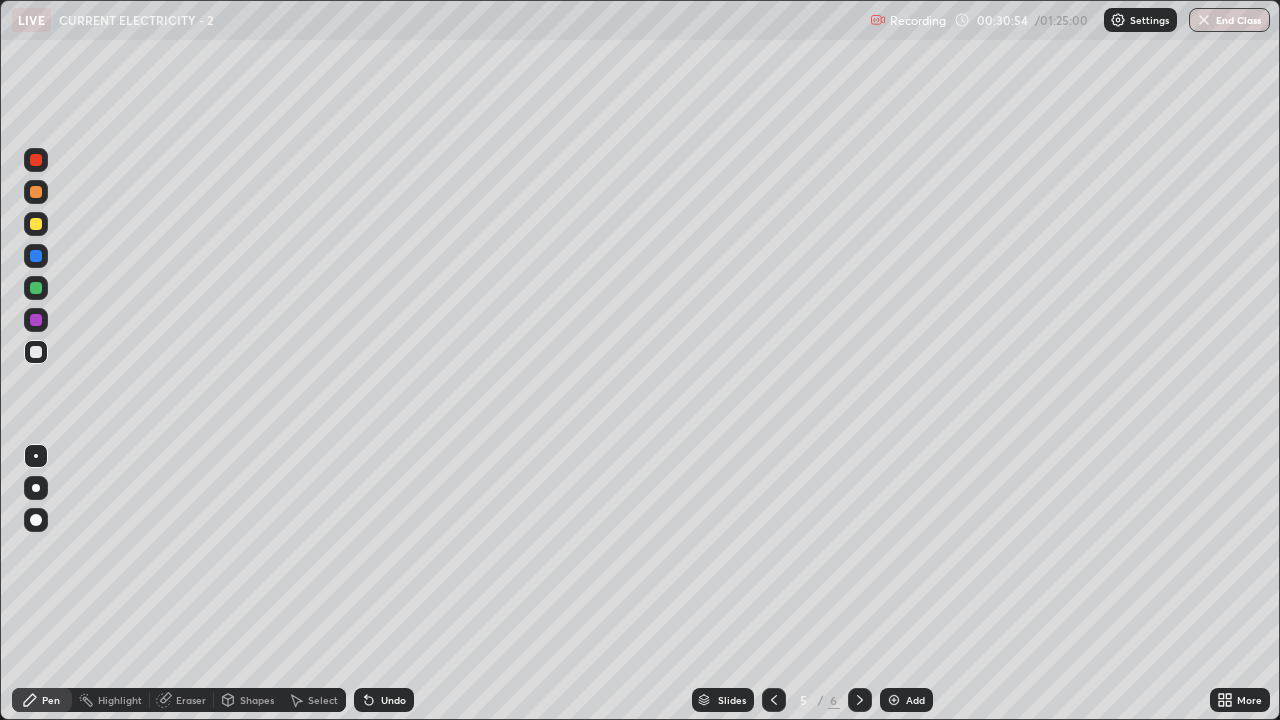 click 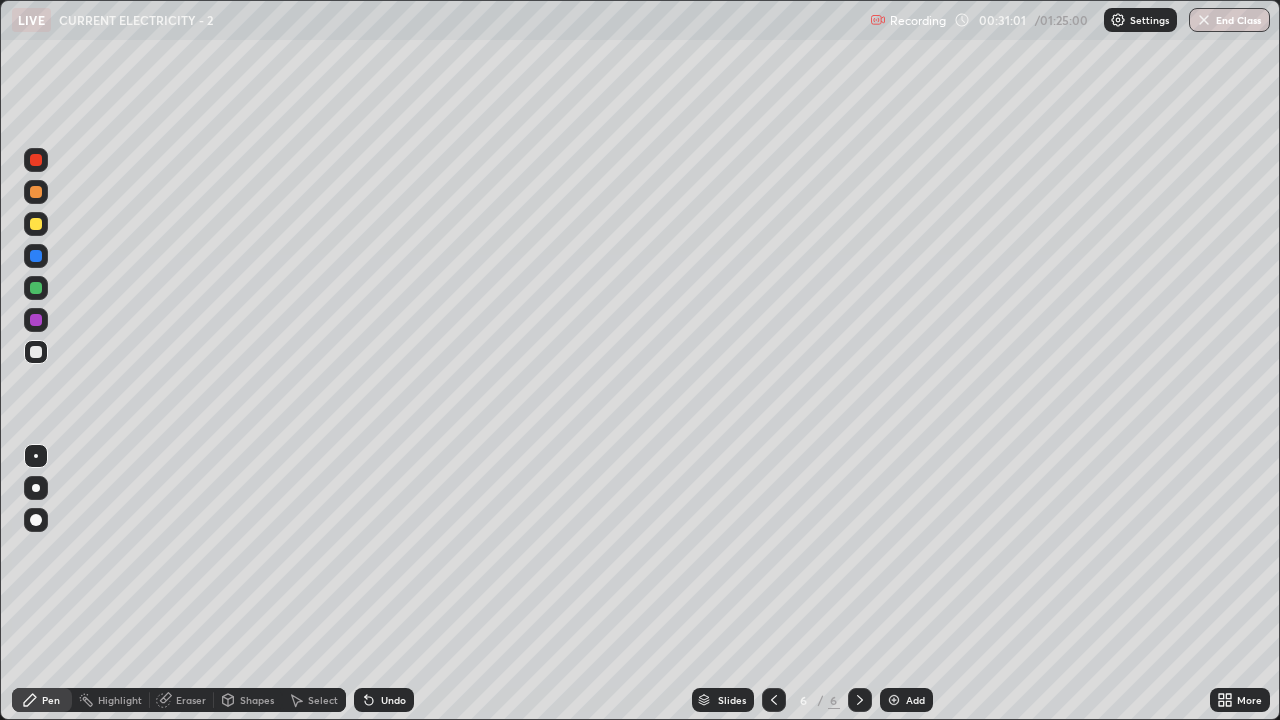 click 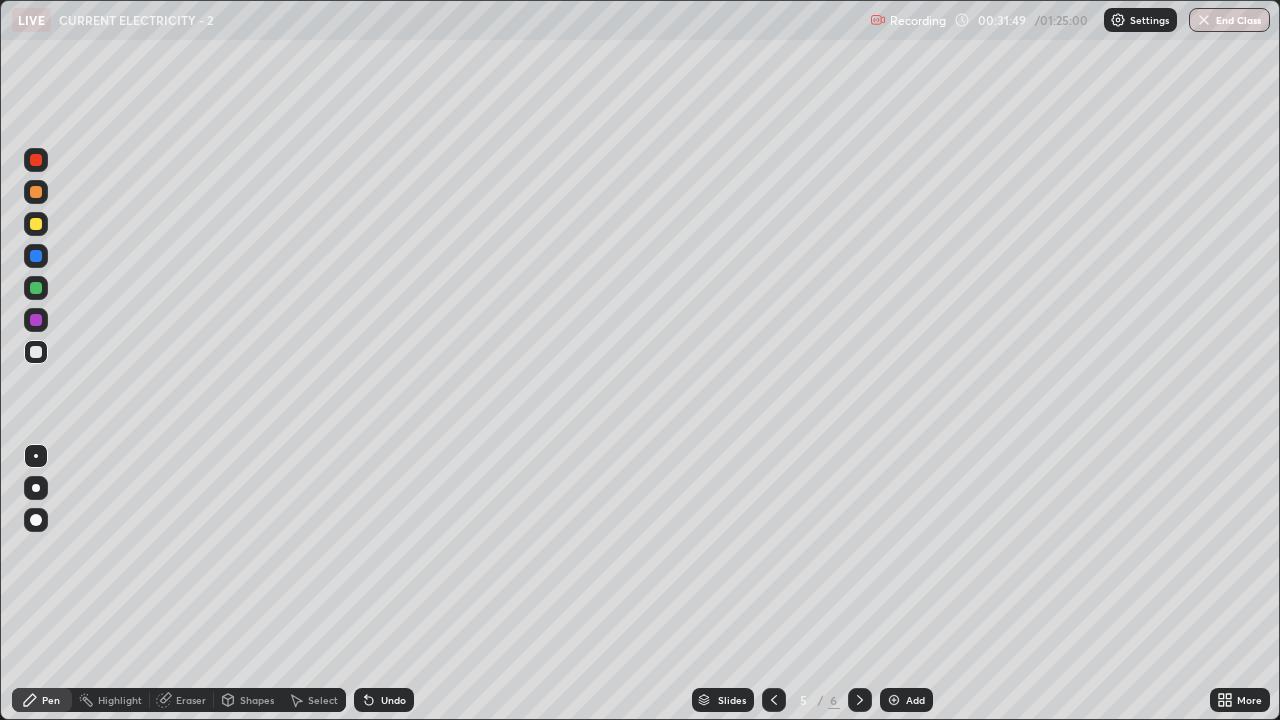 click 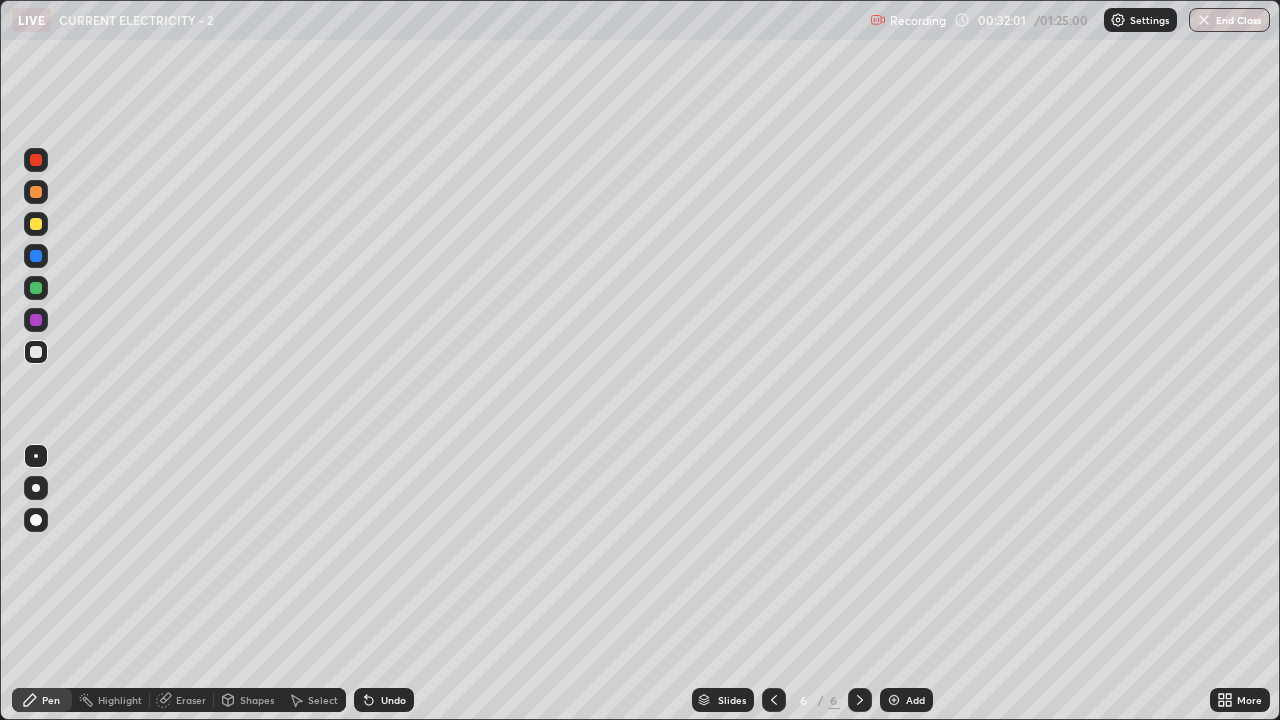 click on "Slides 6 / 6 Add" at bounding box center (812, 700) 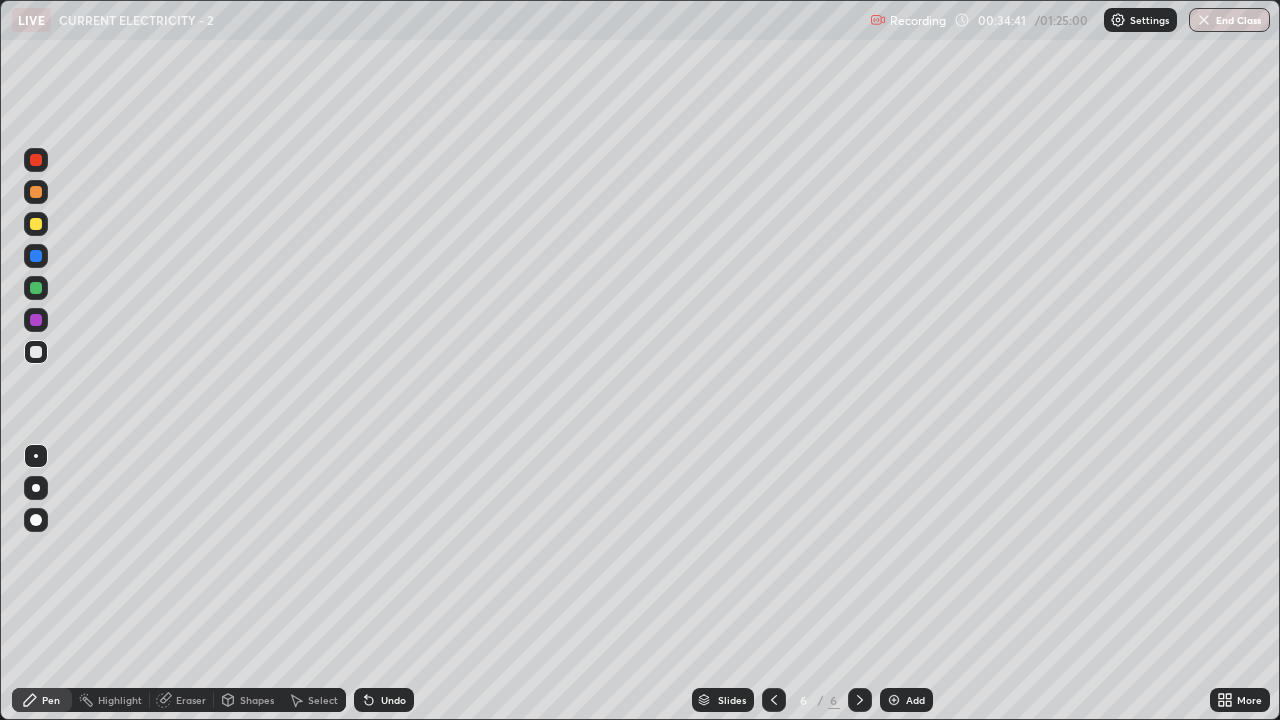 click 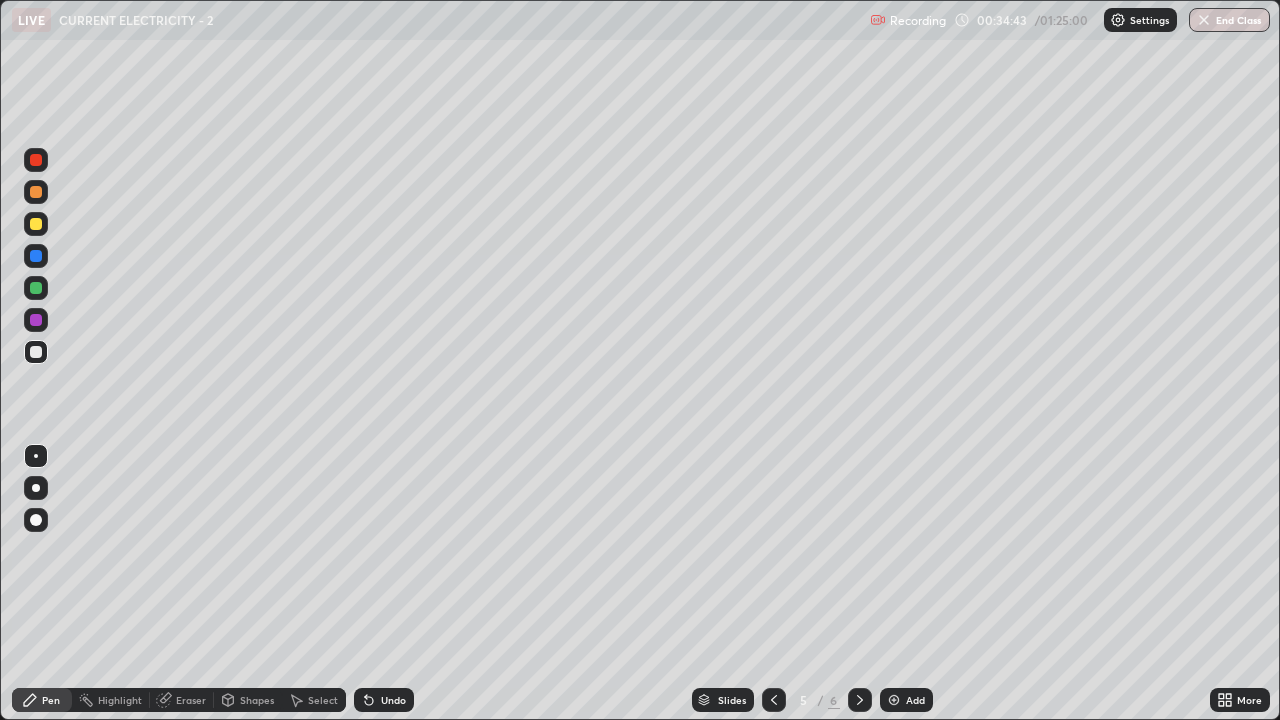 click 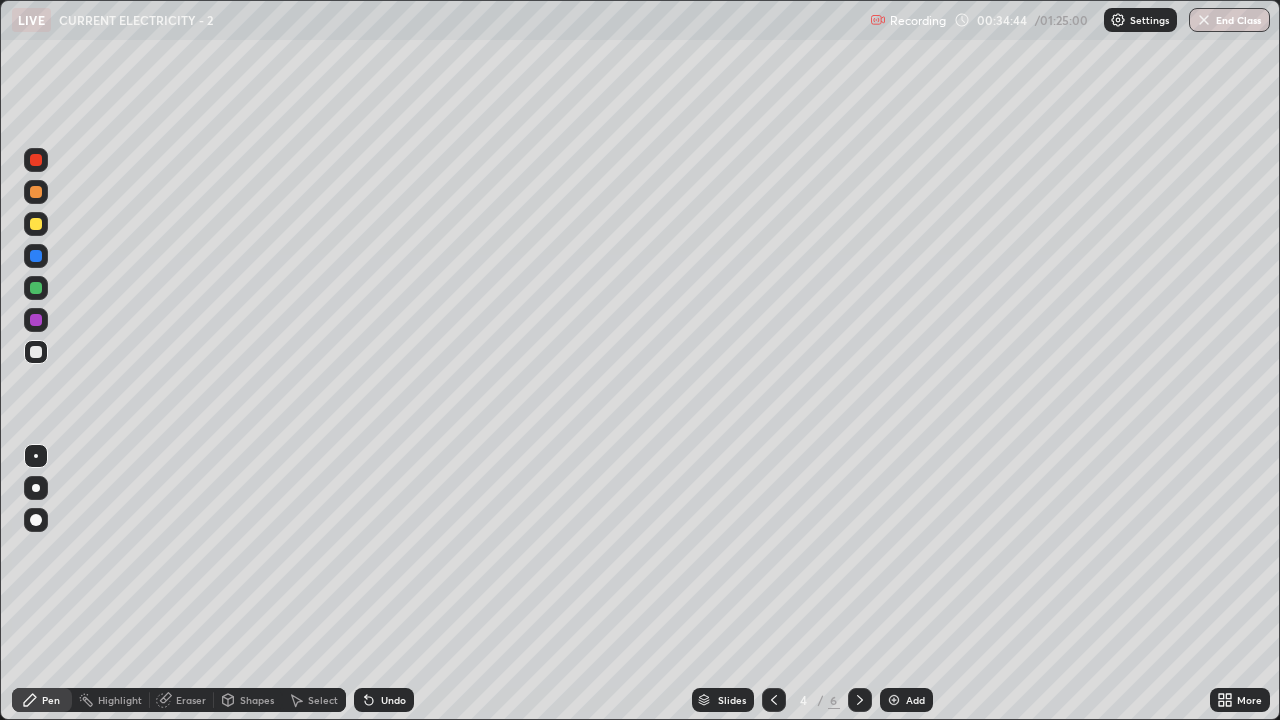 click at bounding box center (774, 700) 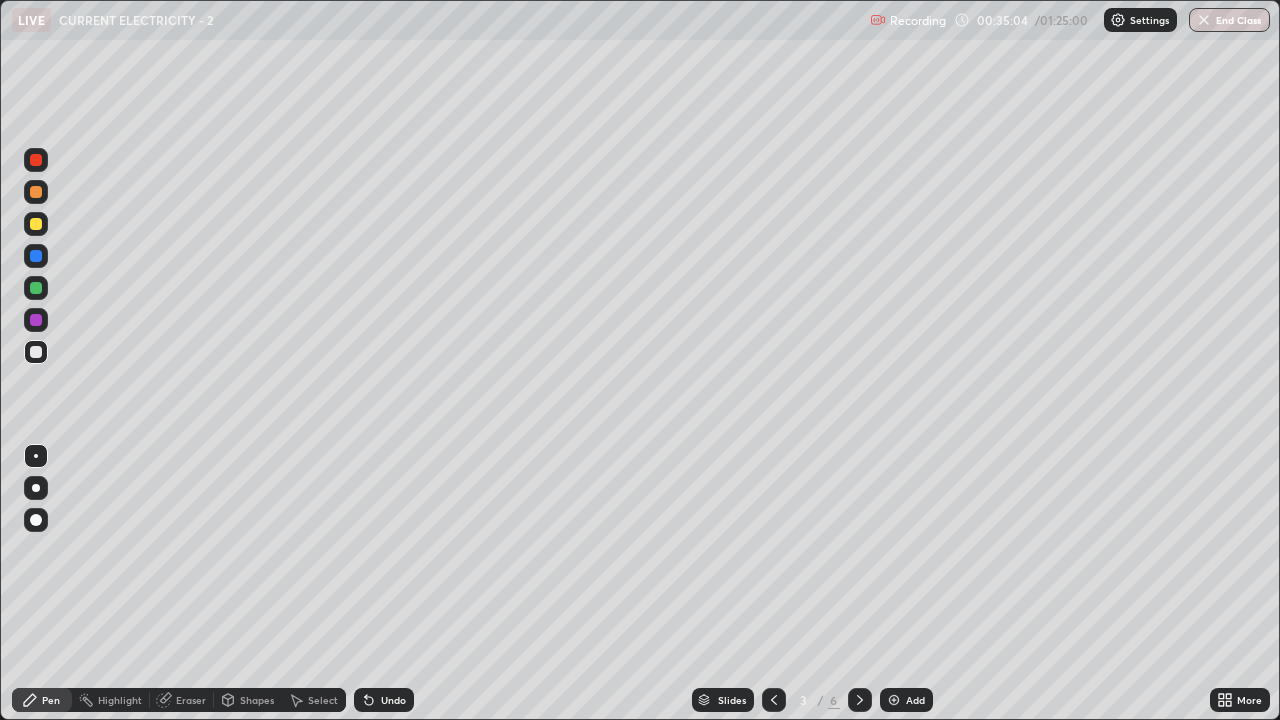 click at bounding box center [860, 700] 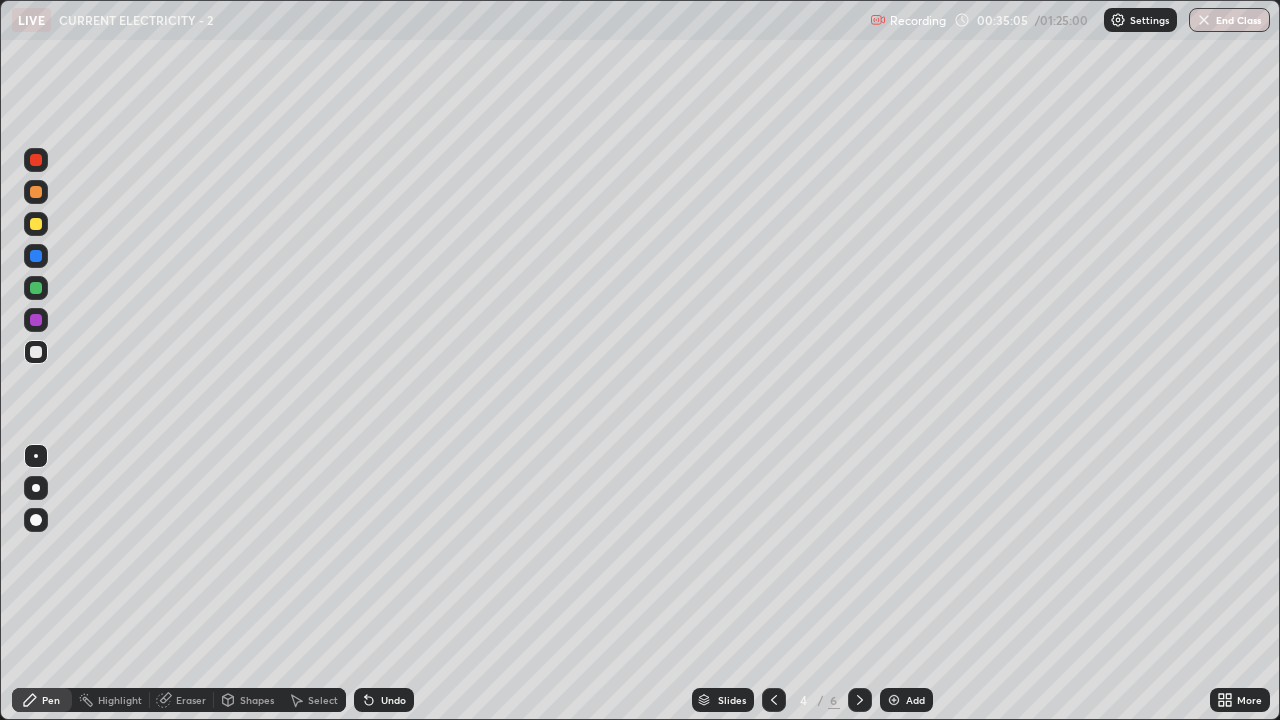 click at bounding box center [860, 700] 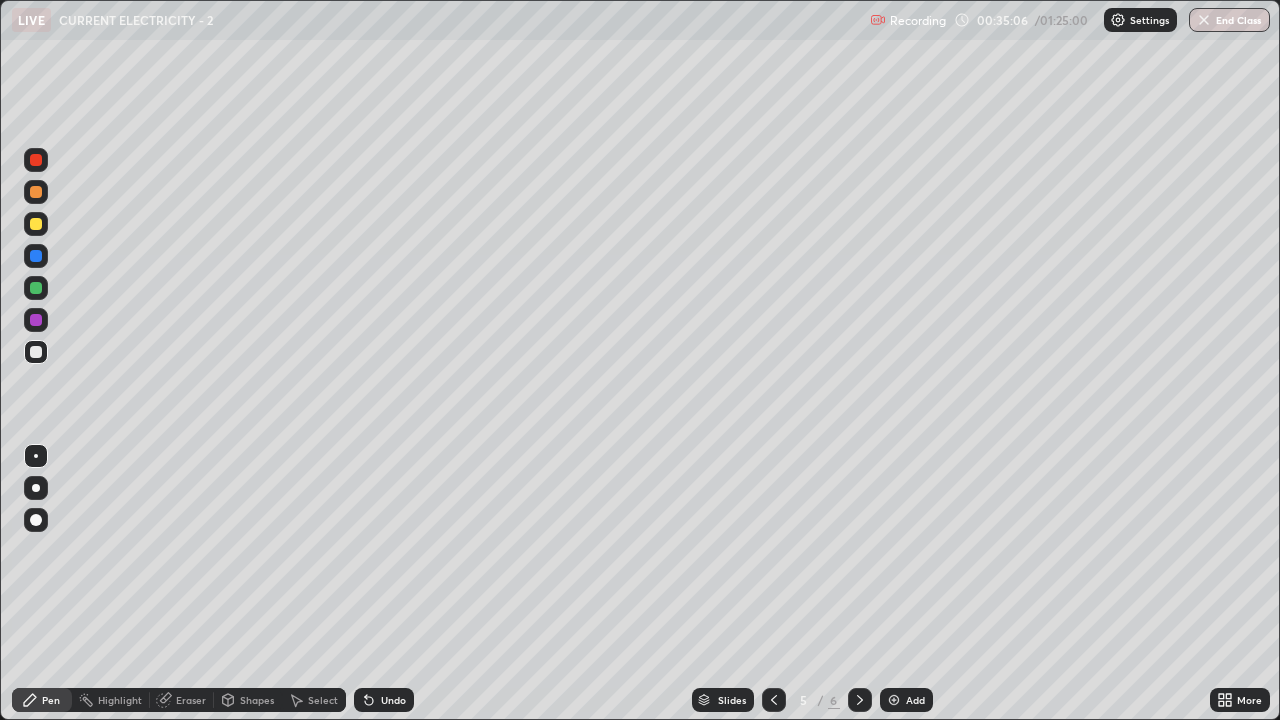 click at bounding box center [860, 700] 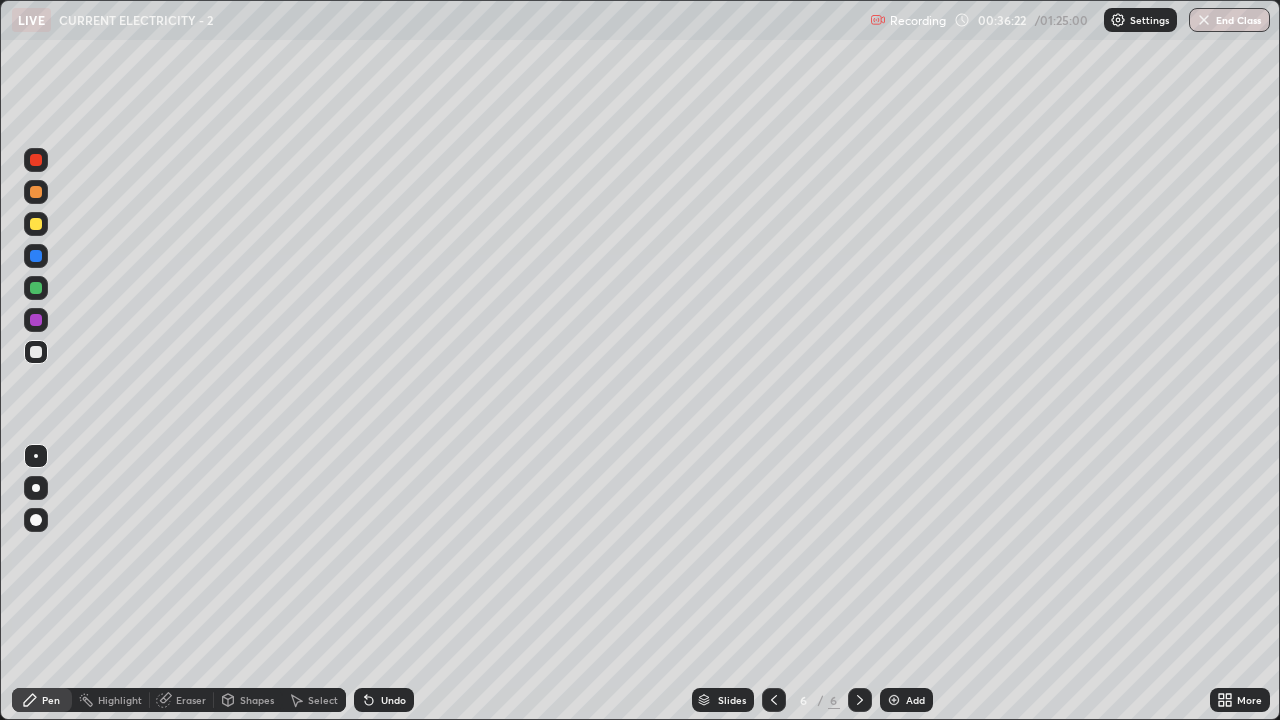 click 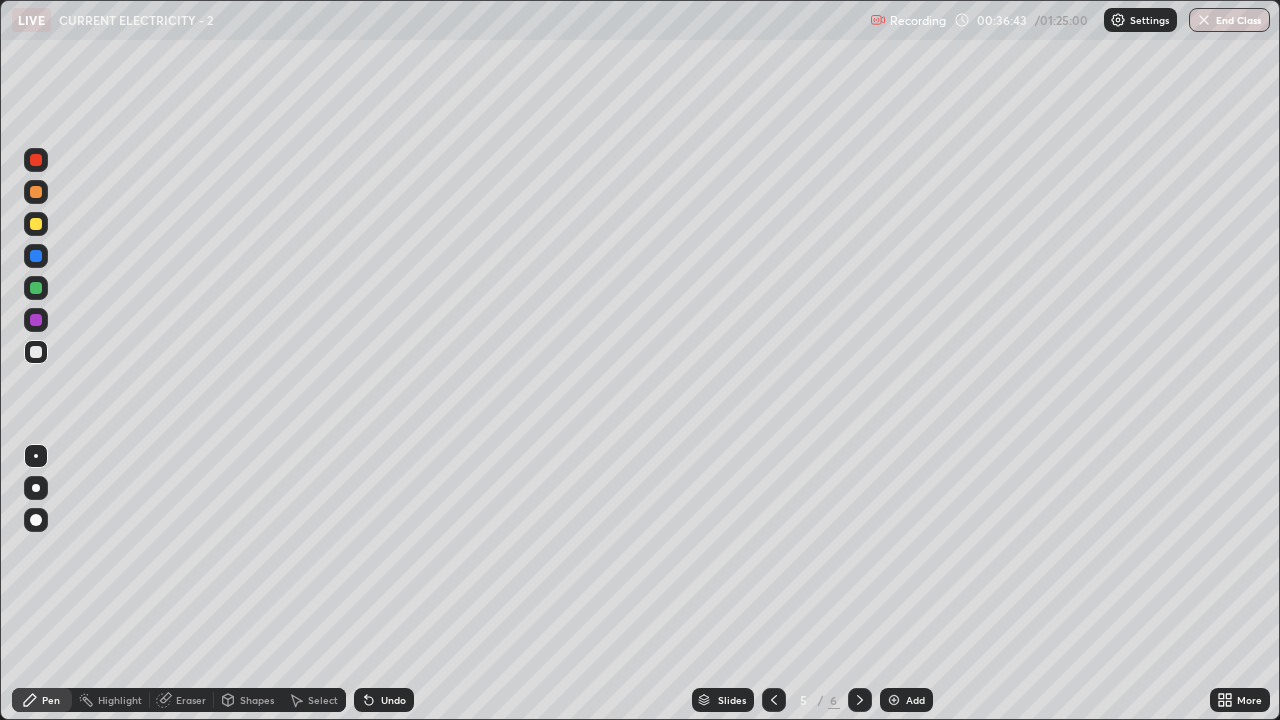 click 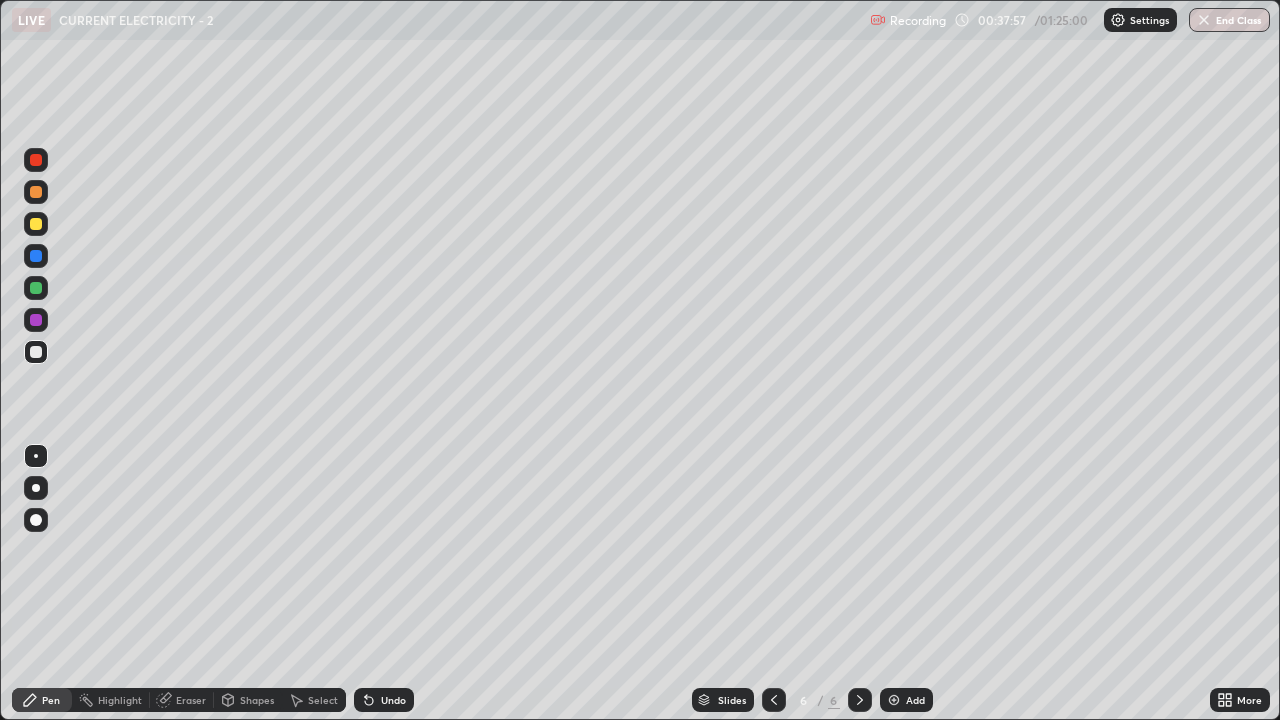 click on "Setting up your live class" at bounding box center (640, 360) 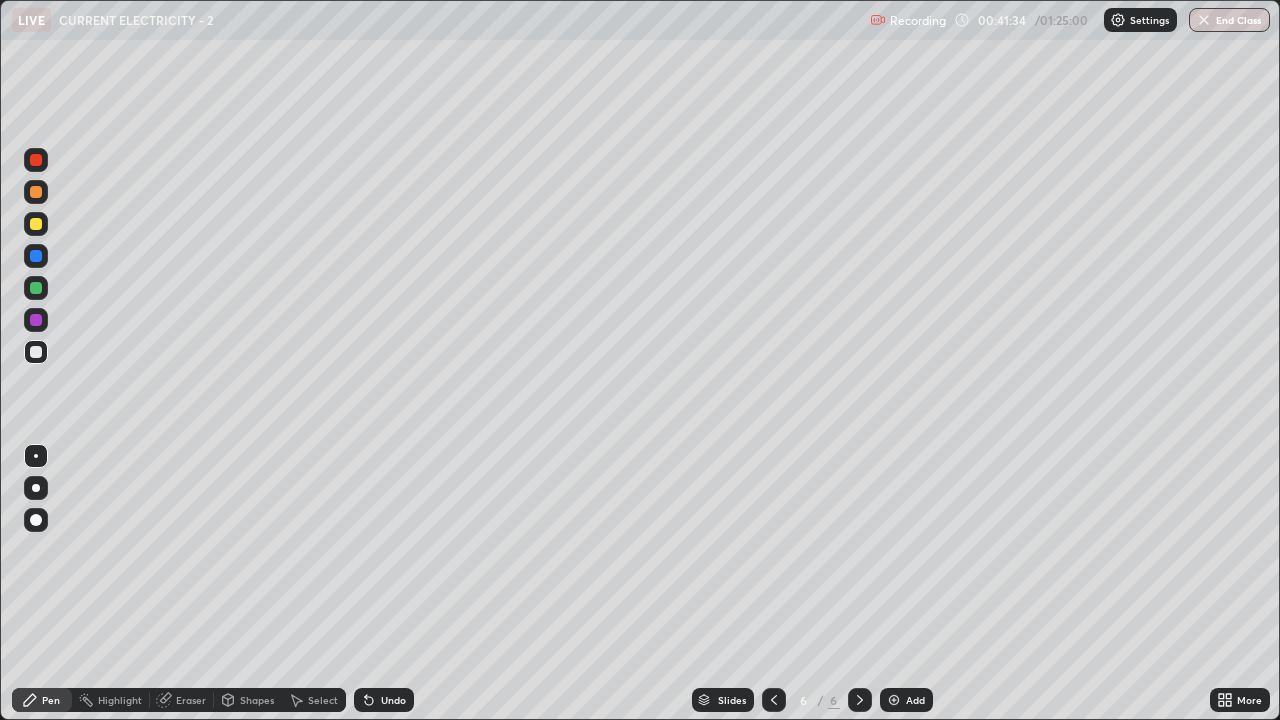 click 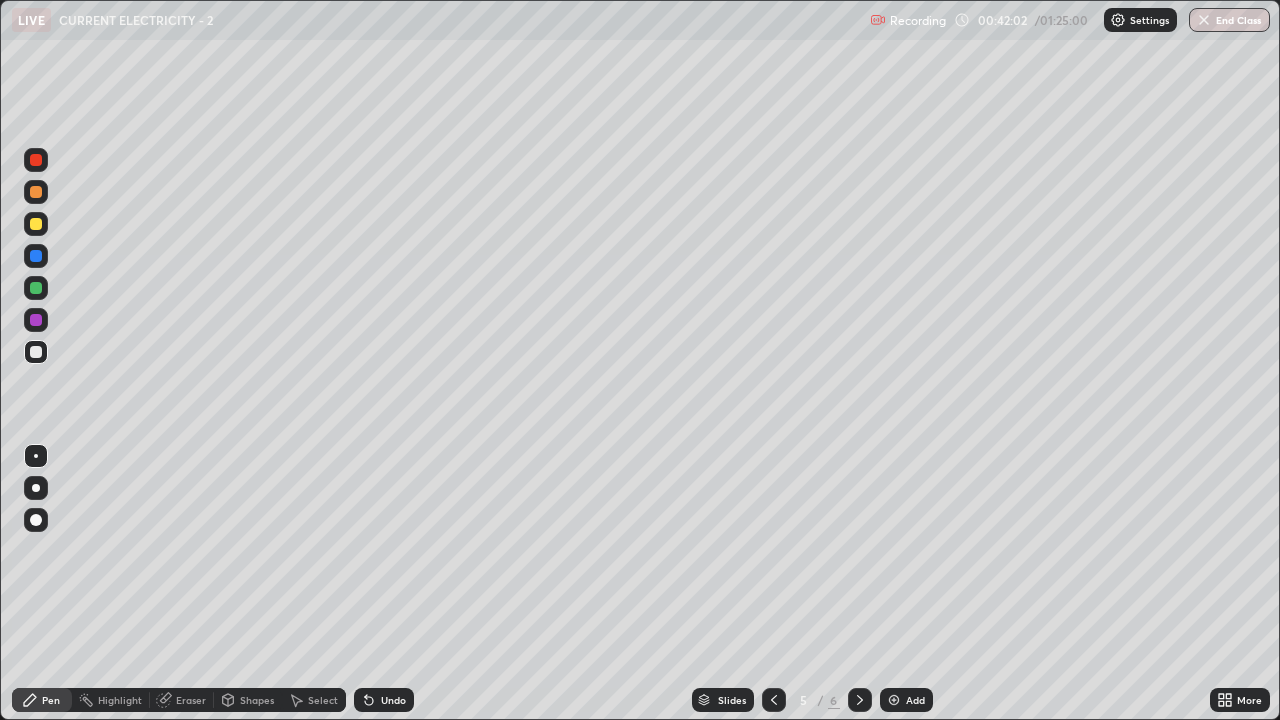 click 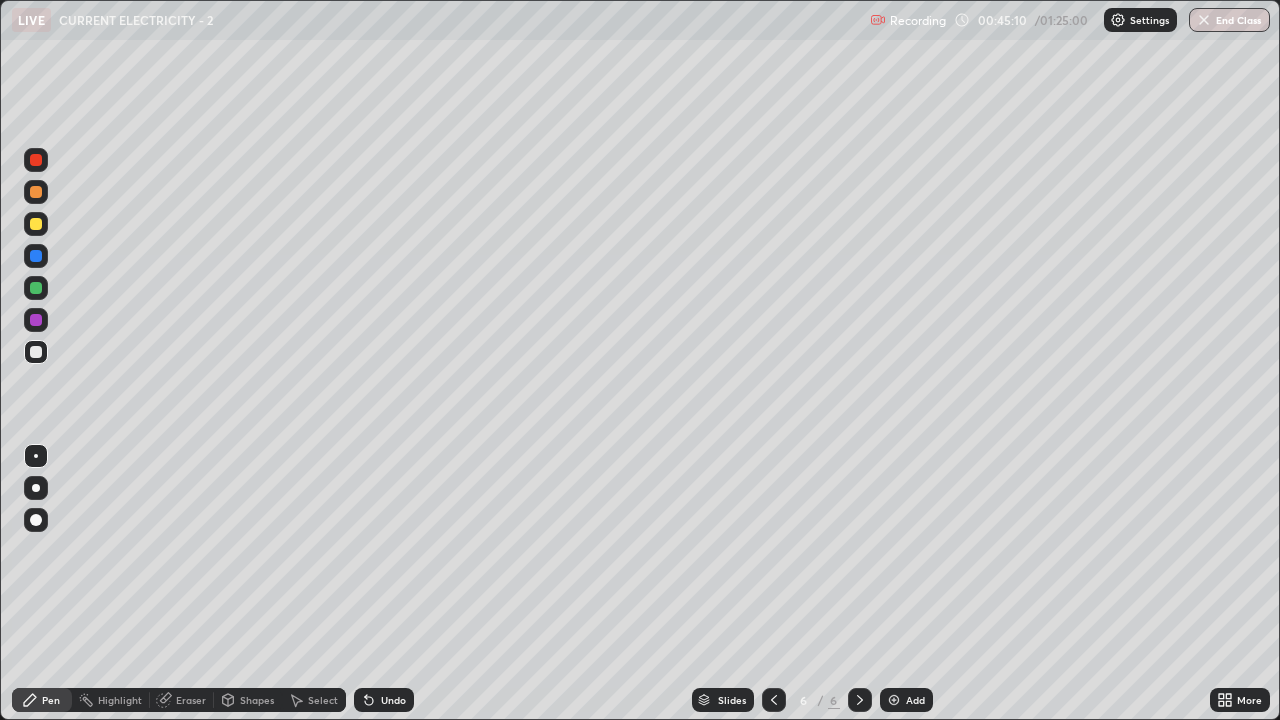 click on "Slides 6 / 6 Add" at bounding box center (812, 700) 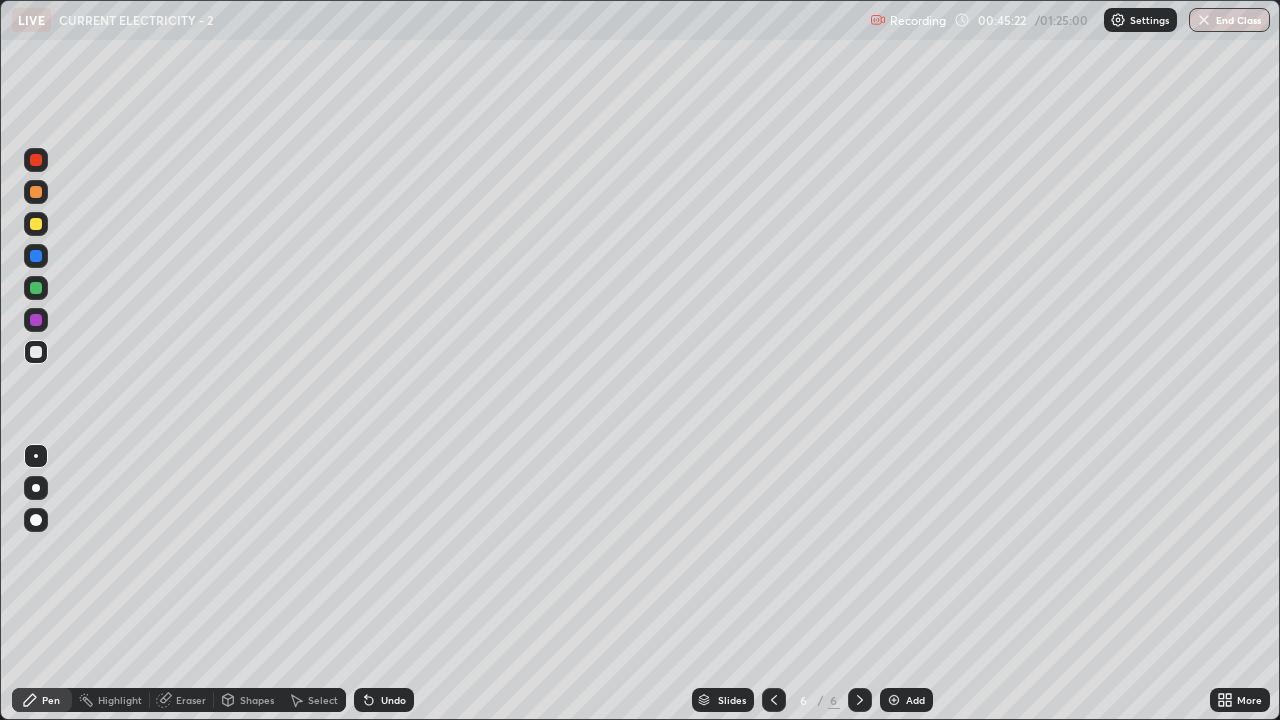 click on "Add" at bounding box center (906, 700) 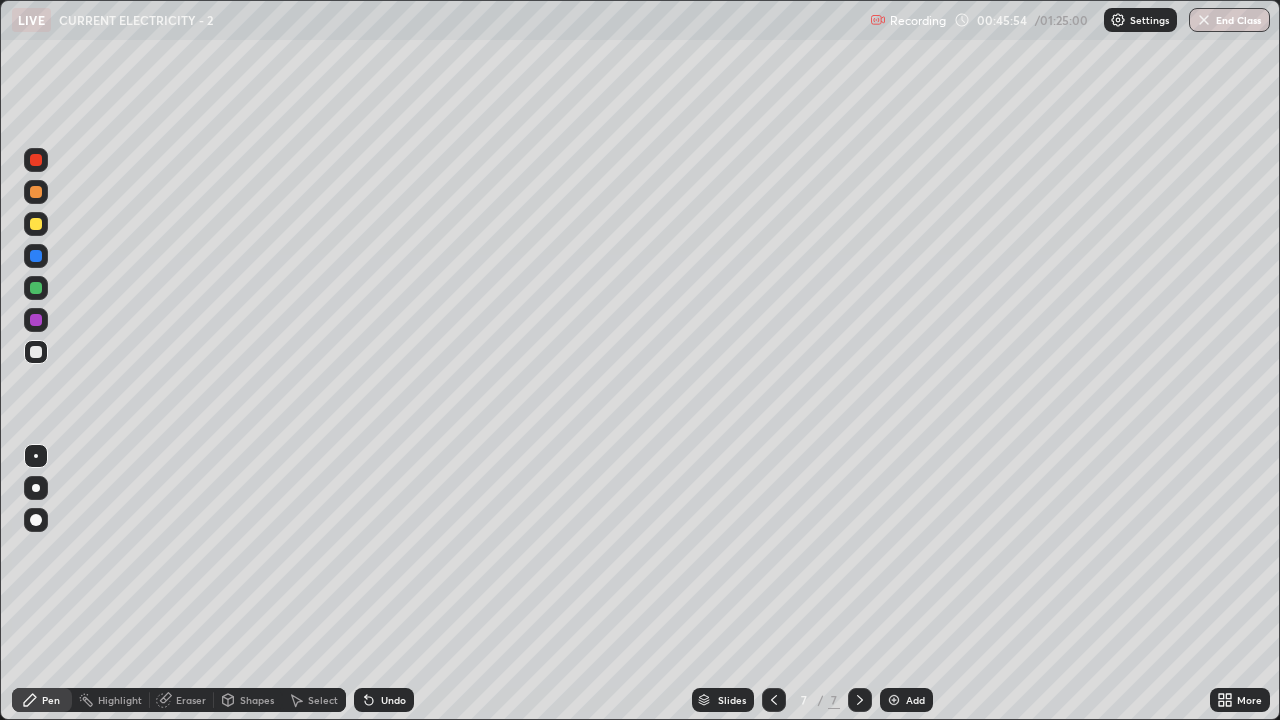 click on "Eraser" at bounding box center (191, 700) 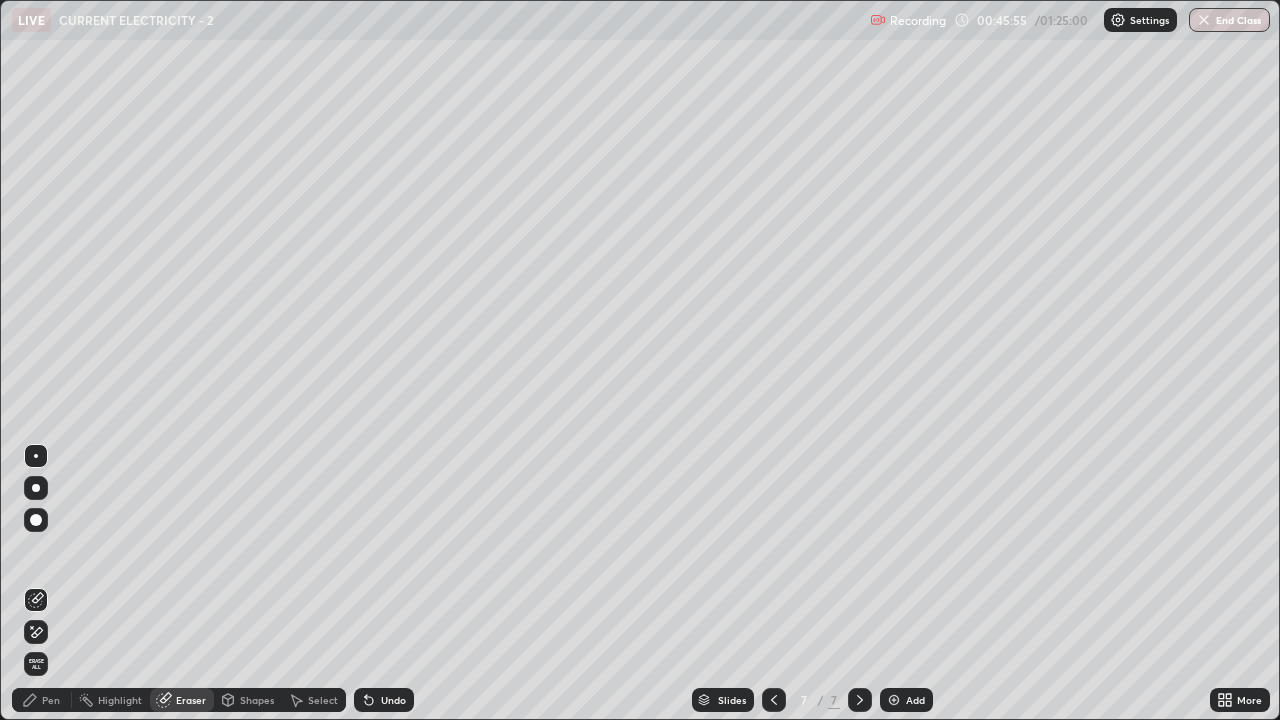 click on "Erase all" at bounding box center (36, 664) 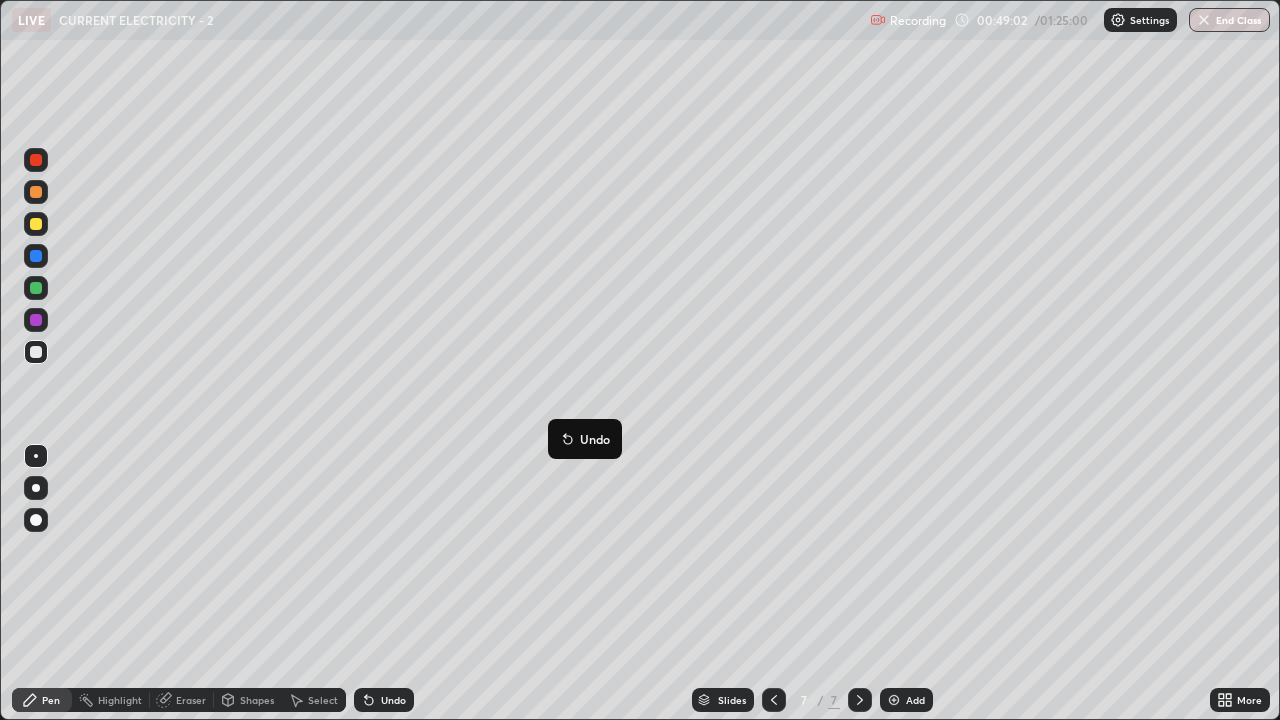 click 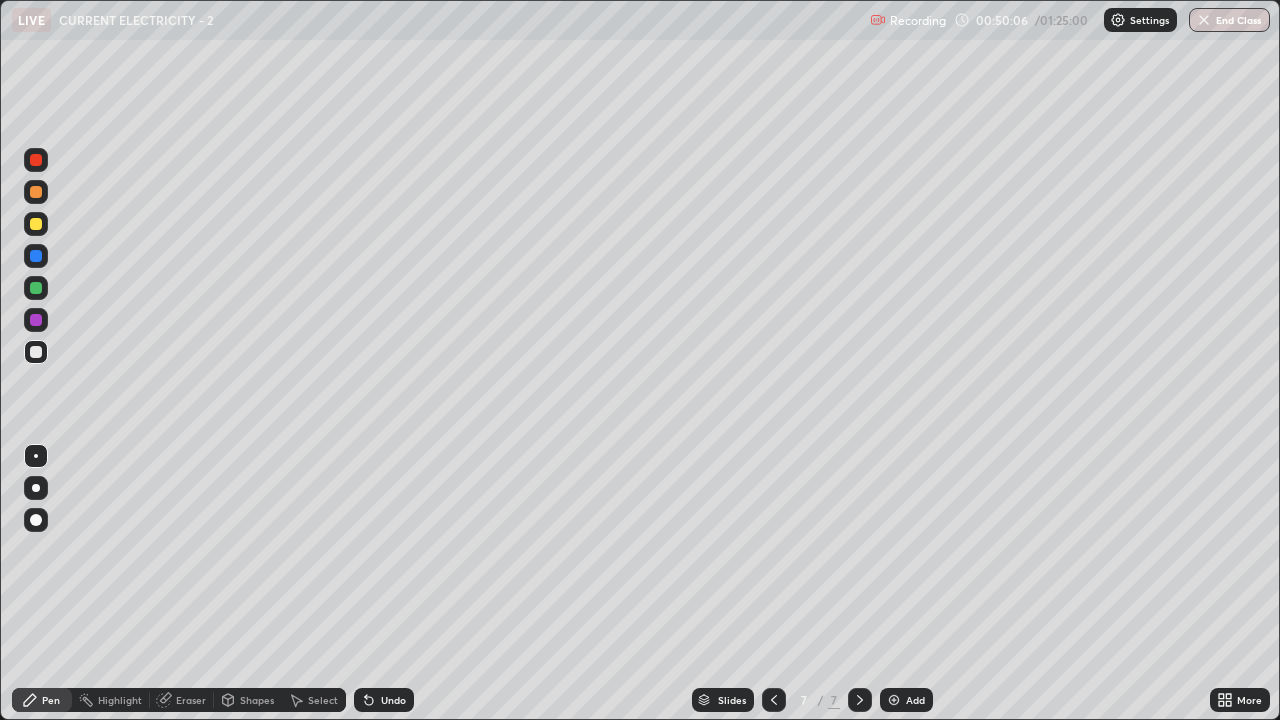 click on "Undo" at bounding box center [393, 700] 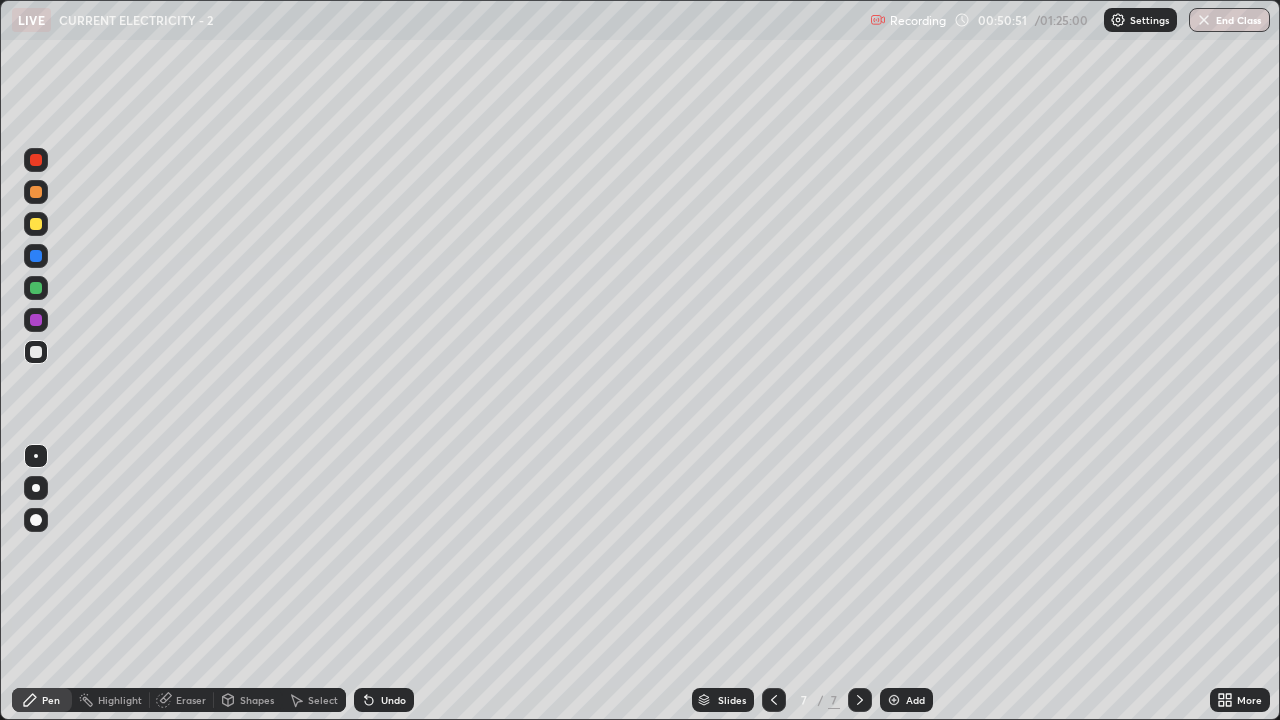 click on "Slides 7 / 7 Add" at bounding box center (812, 700) 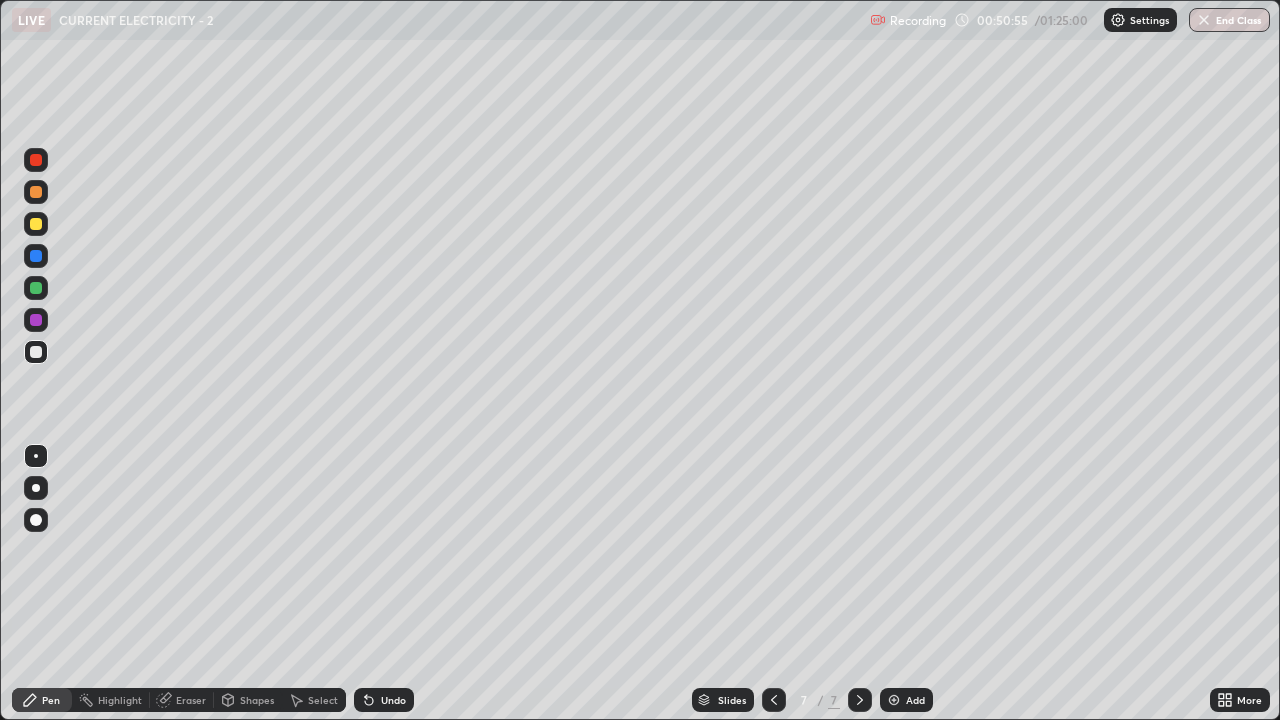 click on "Undo" at bounding box center (393, 700) 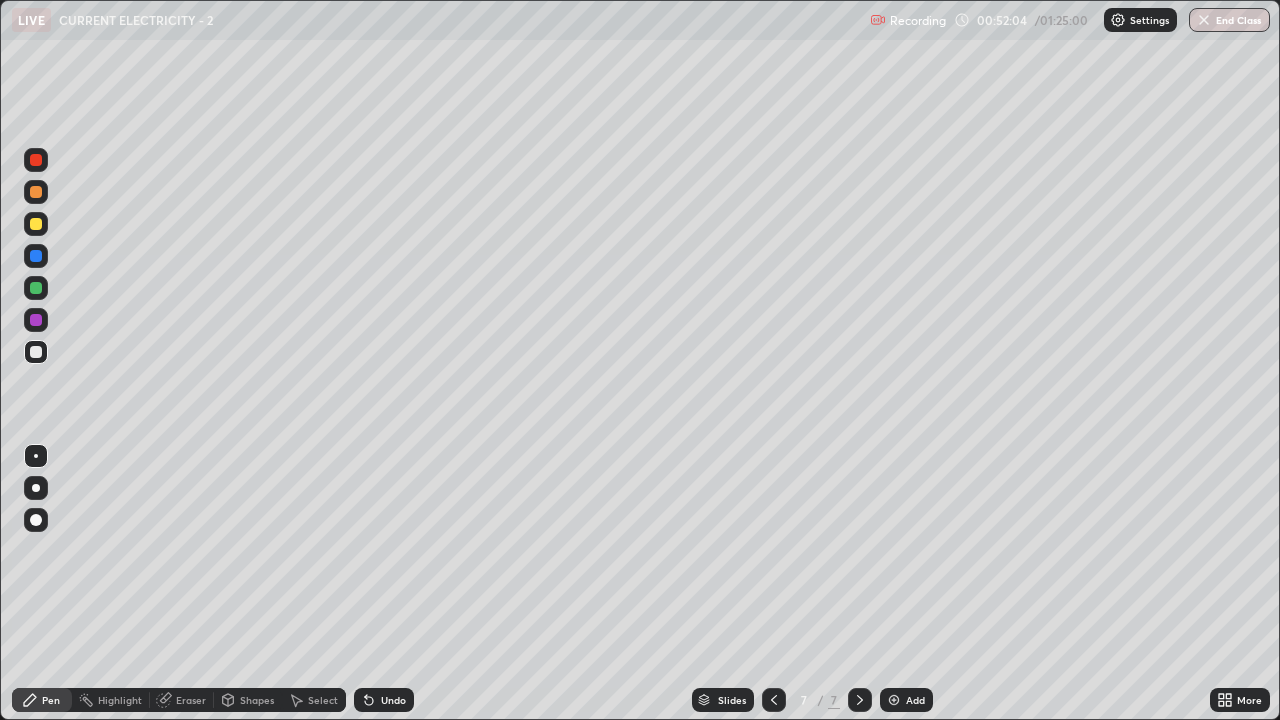 click on "Slides 7 / 7 Add" at bounding box center [812, 700] 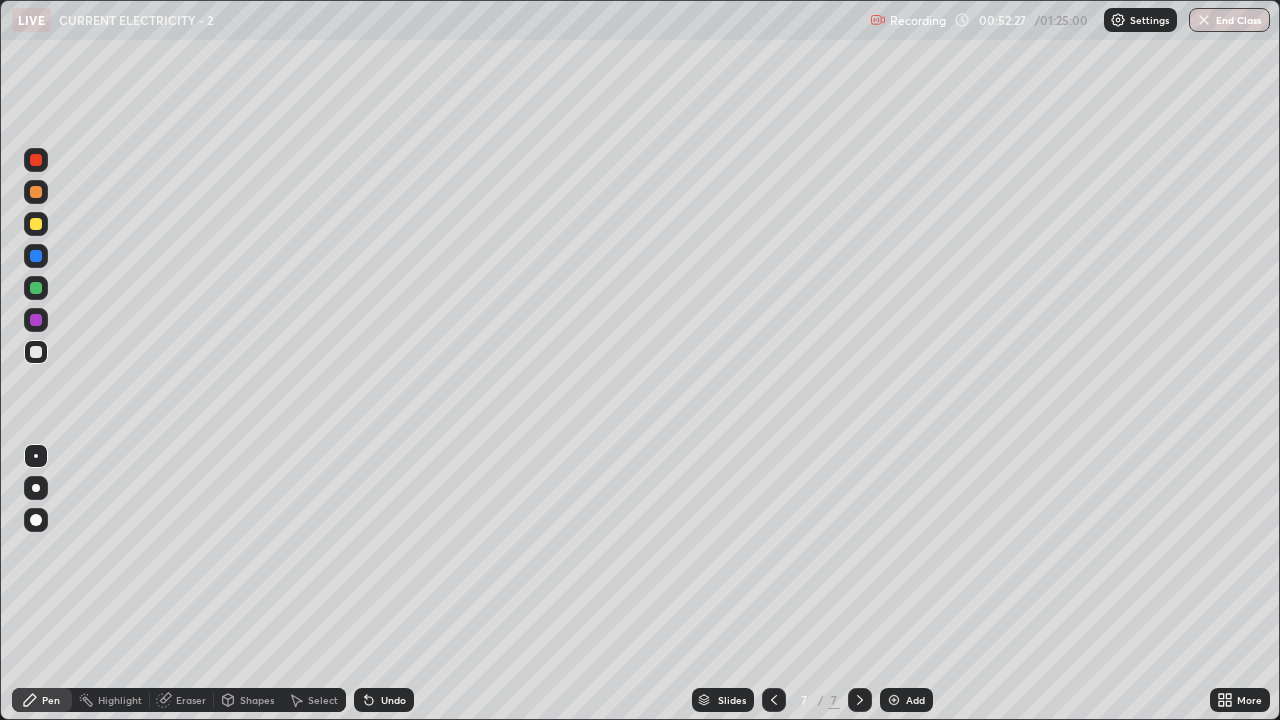 click on "Undo" at bounding box center (384, 700) 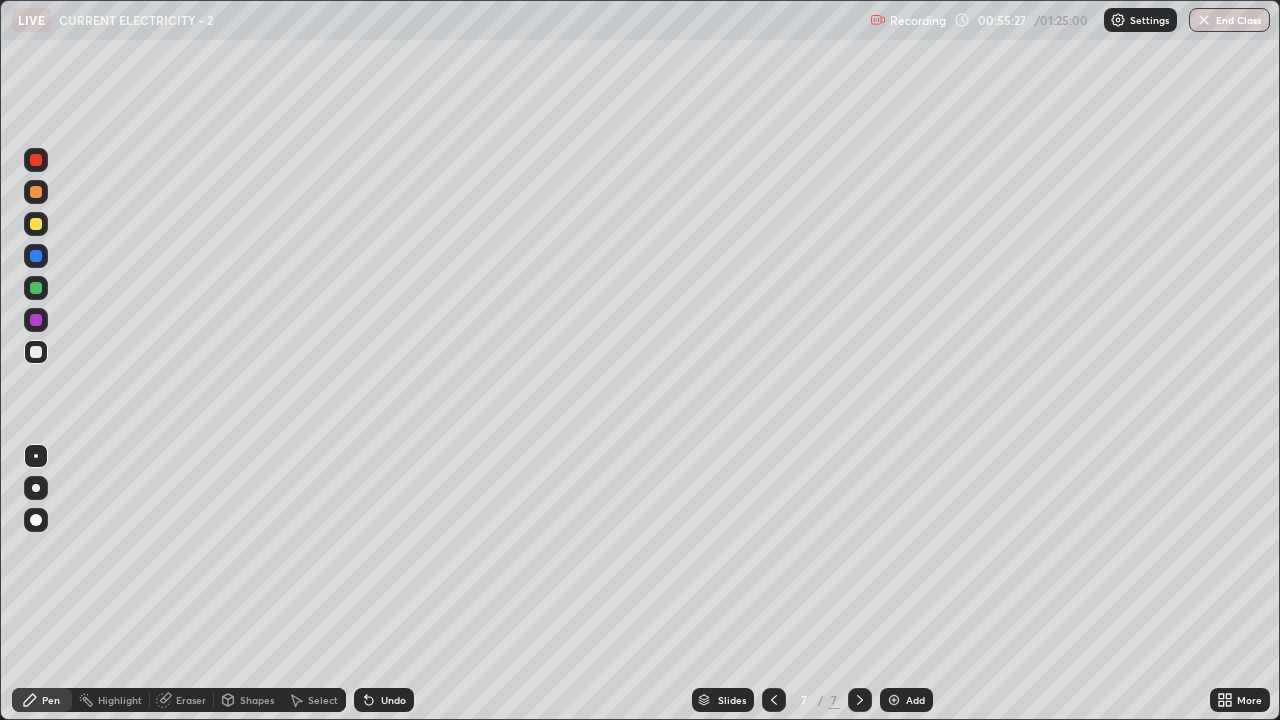 click on "Add" at bounding box center (915, 700) 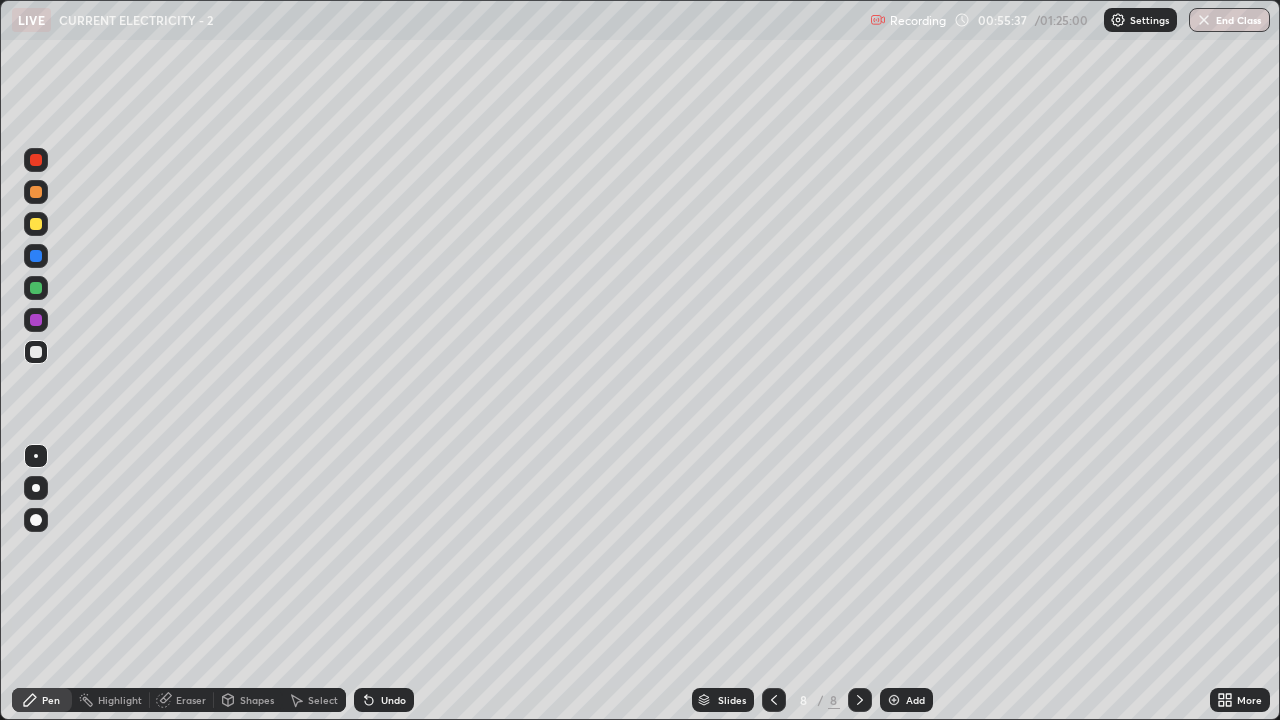 click on "Undo" at bounding box center [393, 700] 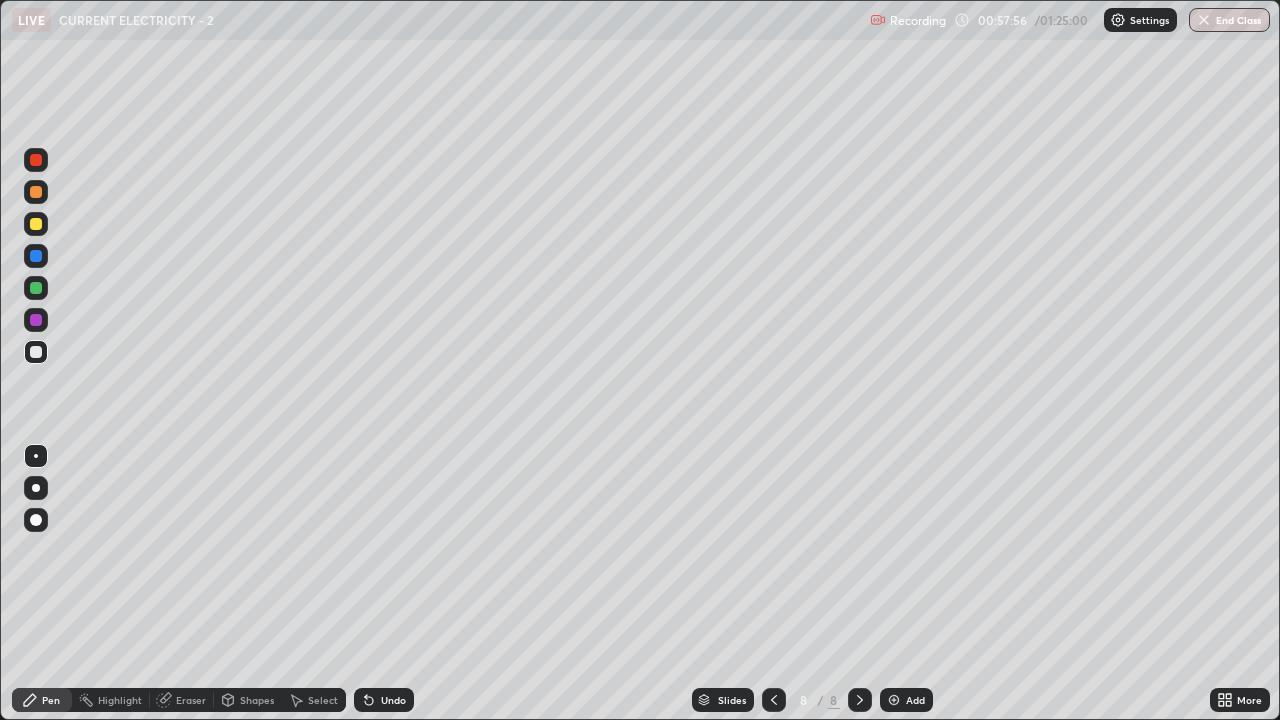 click at bounding box center (774, 700) 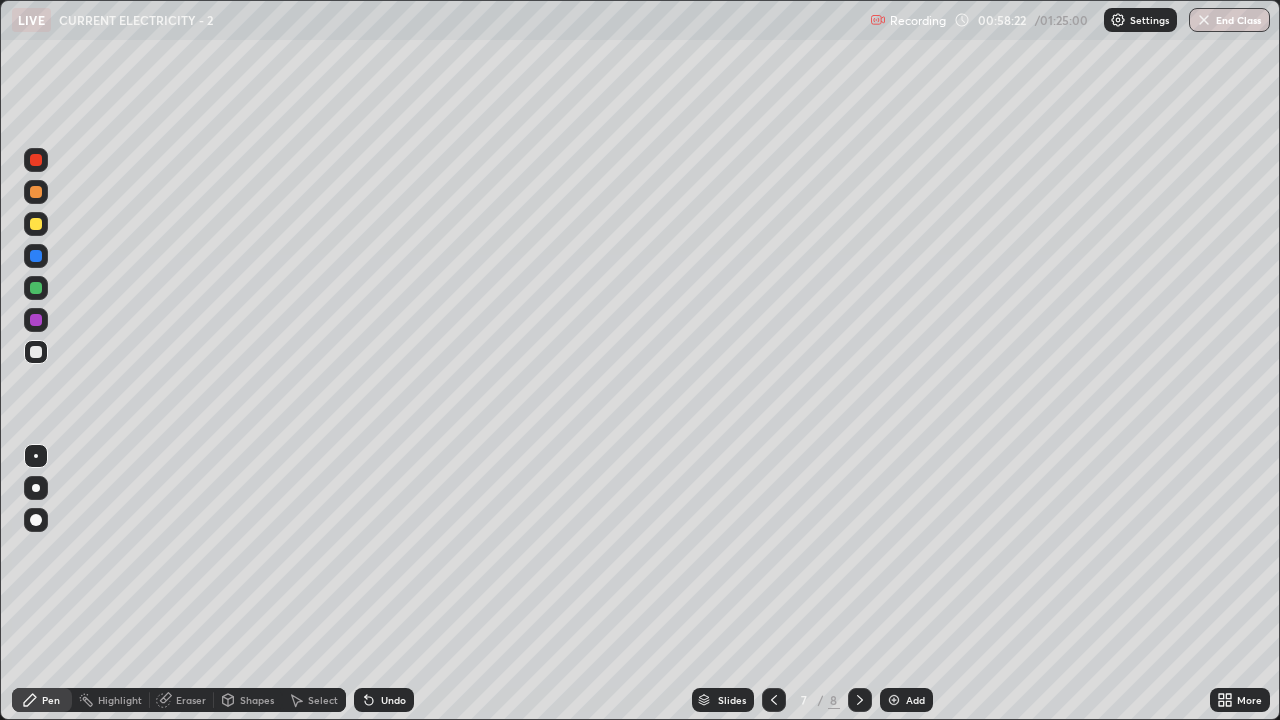 click 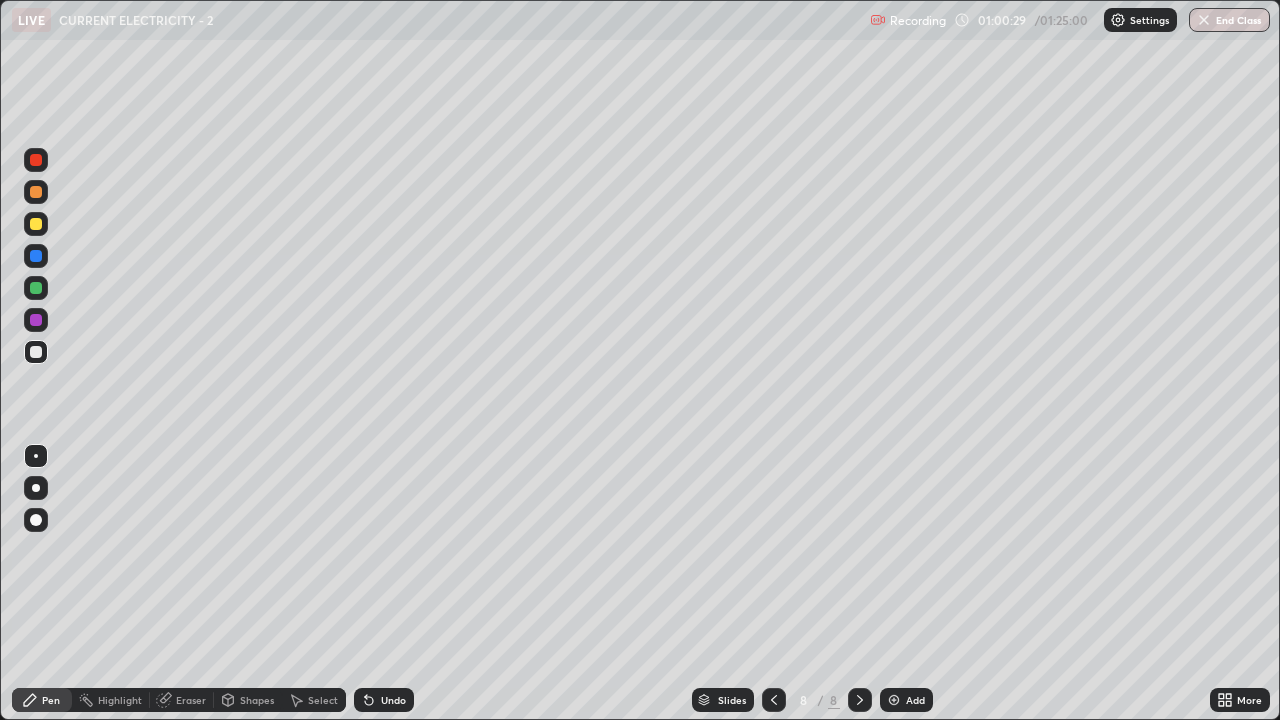 click on "Eraser" at bounding box center [182, 700] 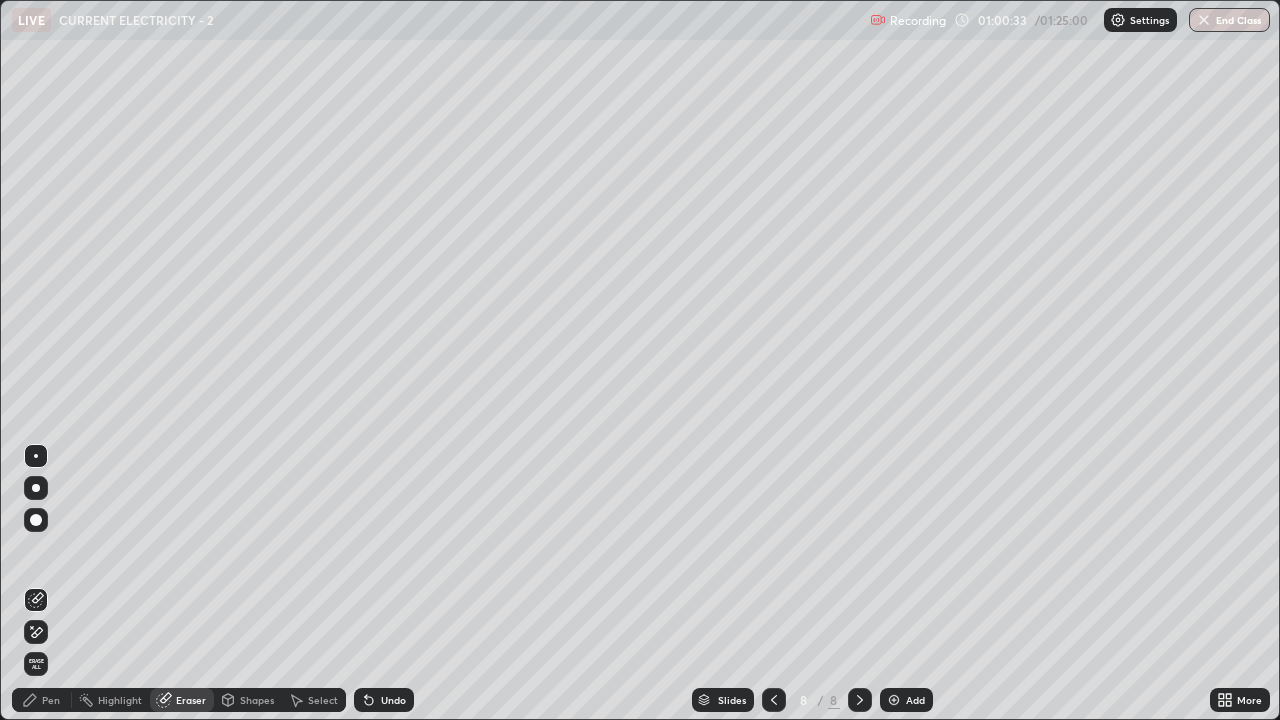 click on "Erase all" at bounding box center [36, 664] 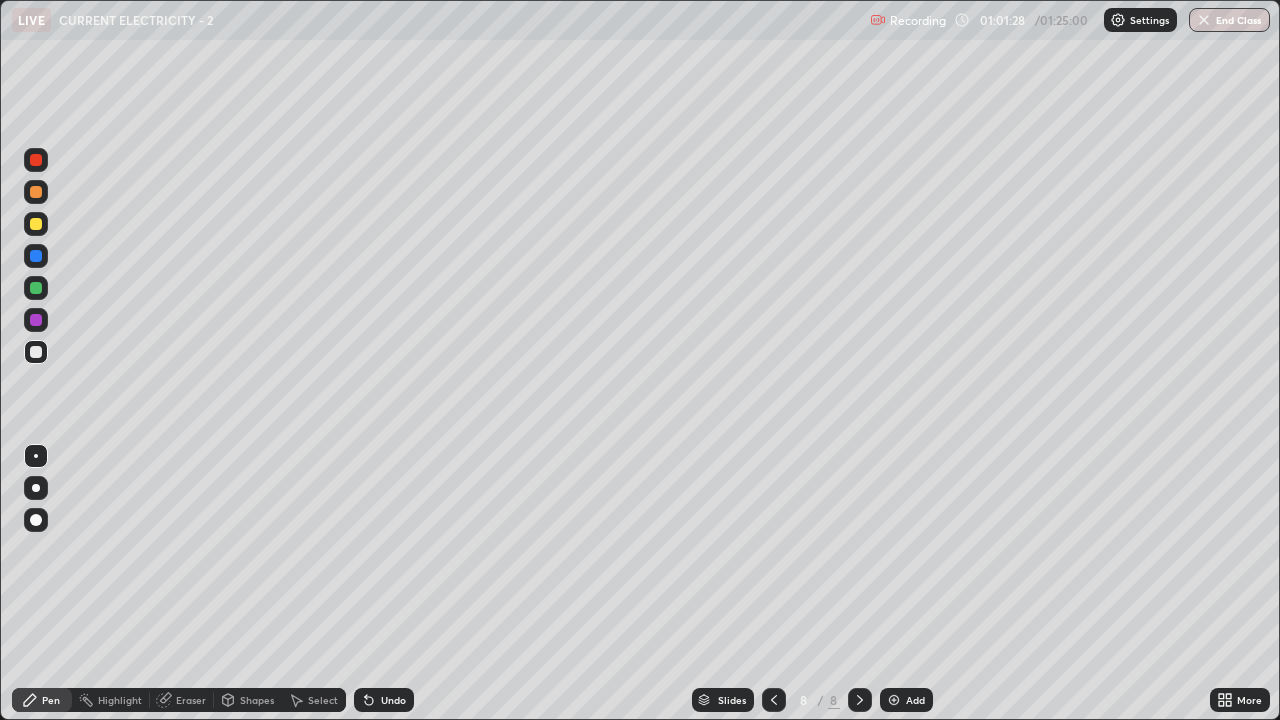 click on "Slides 8 / 8 Add" at bounding box center [812, 700] 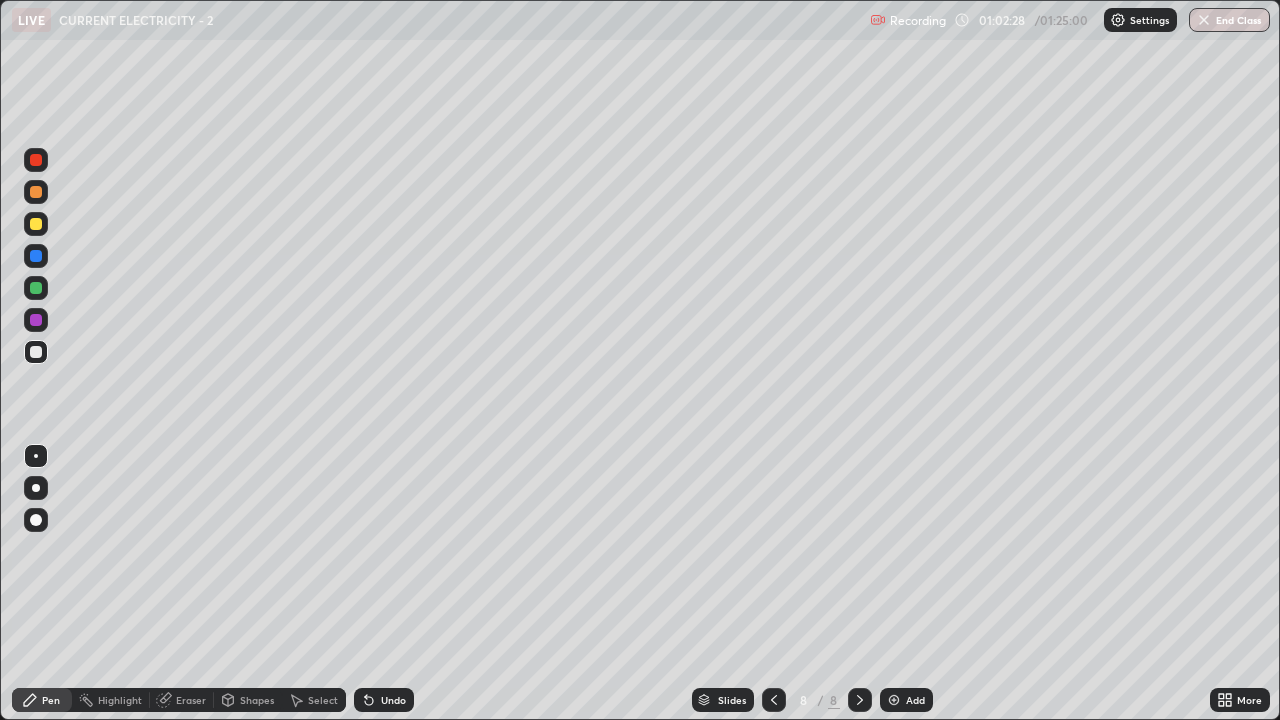 click on "Eraser" at bounding box center (191, 700) 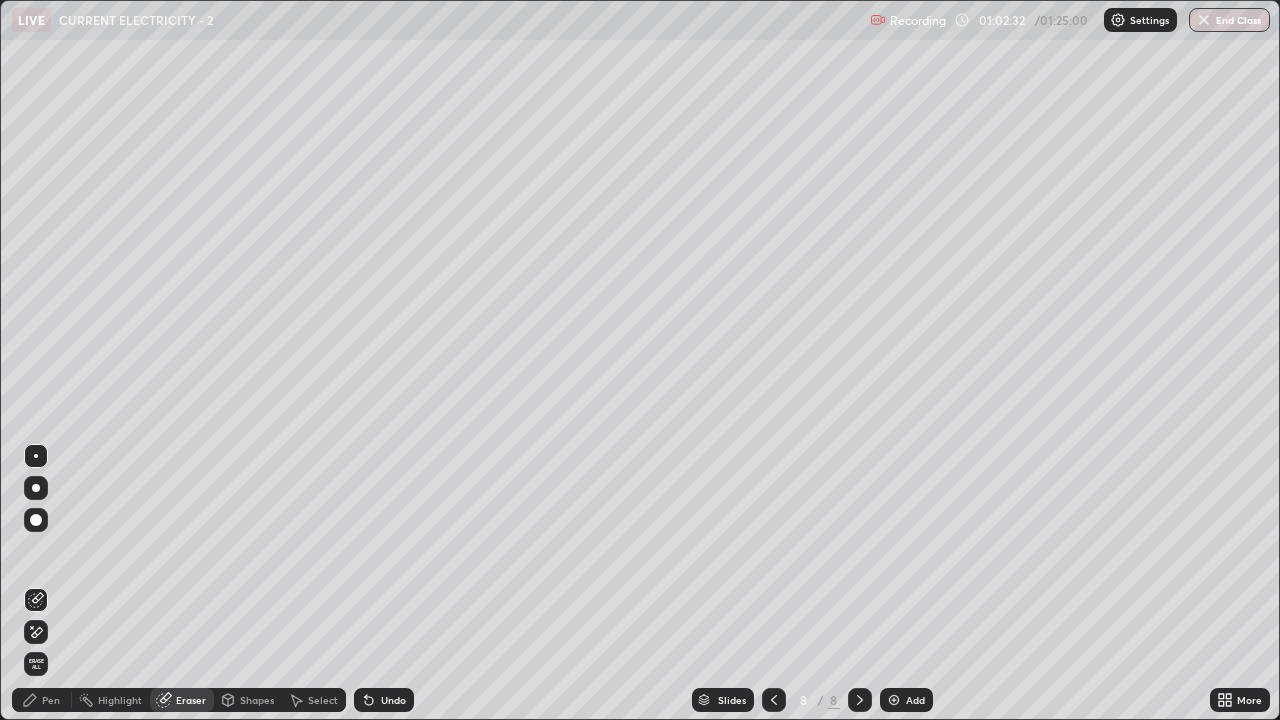 click 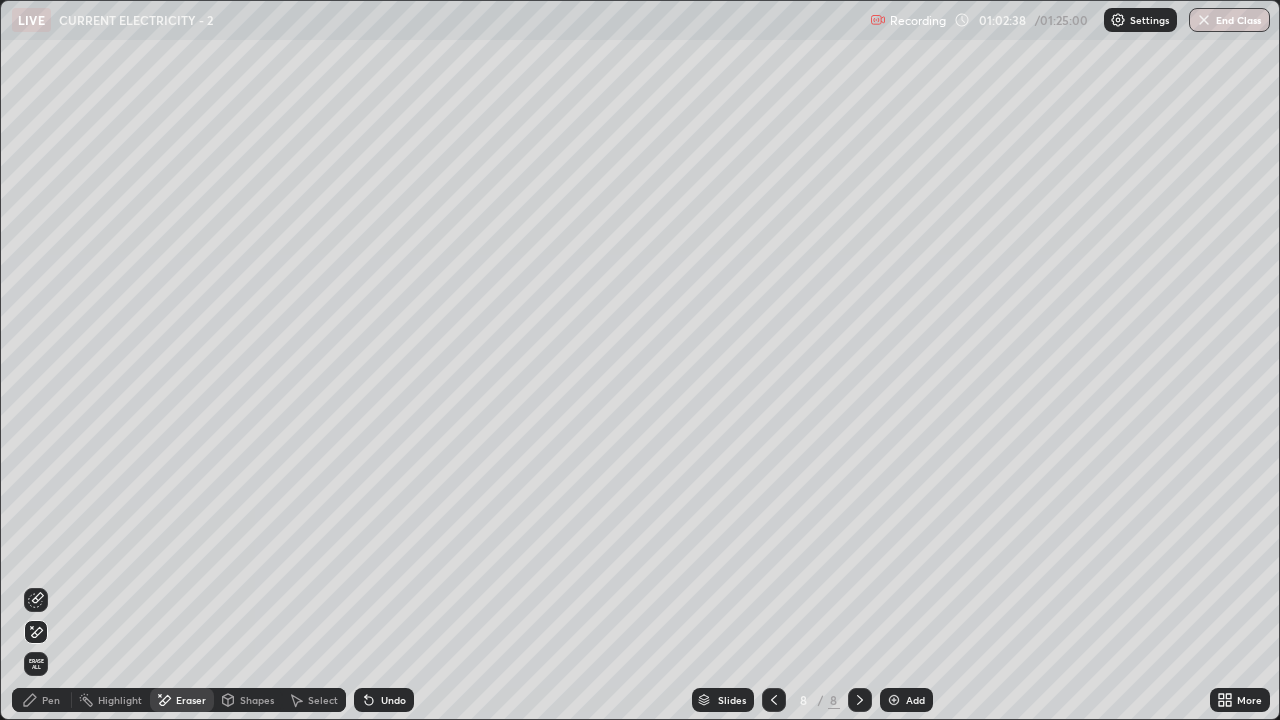 click on "Pen" at bounding box center [51, 700] 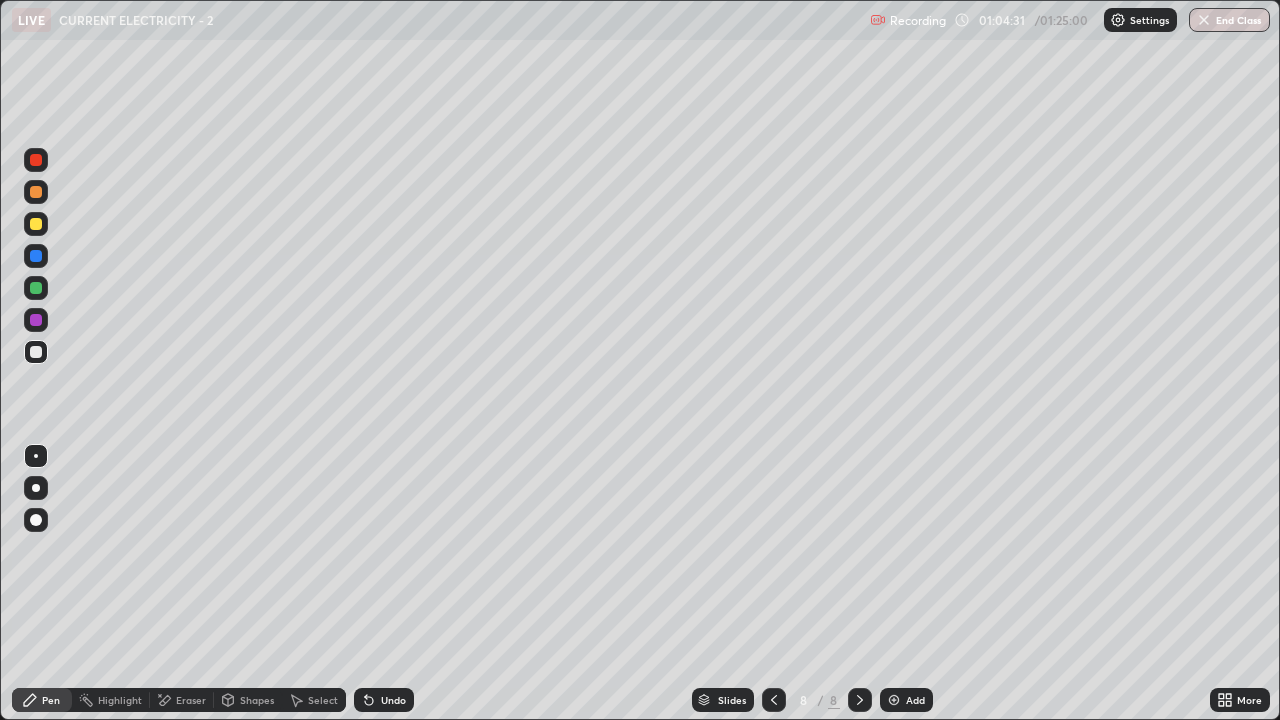 click on "Shapes" at bounding box center (248, 700) 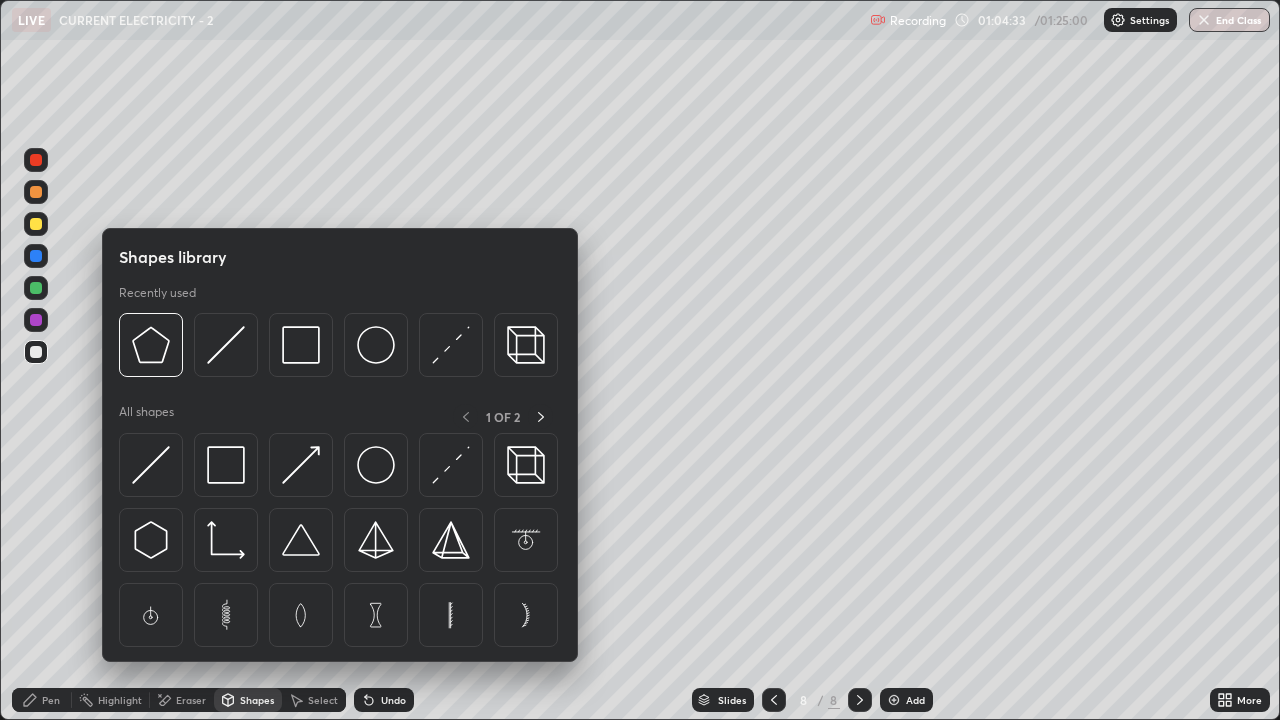 click at bounding box center [36, 412] 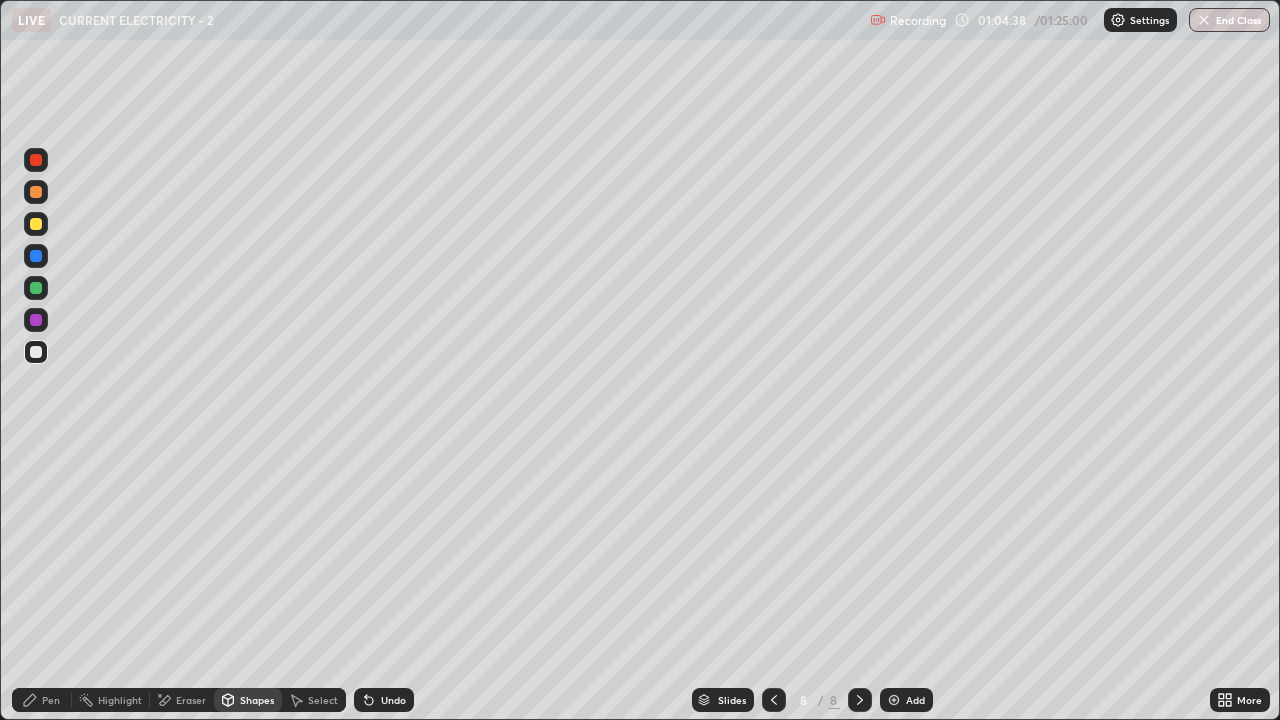 click on "Pen" at bounding box center [42, 700] 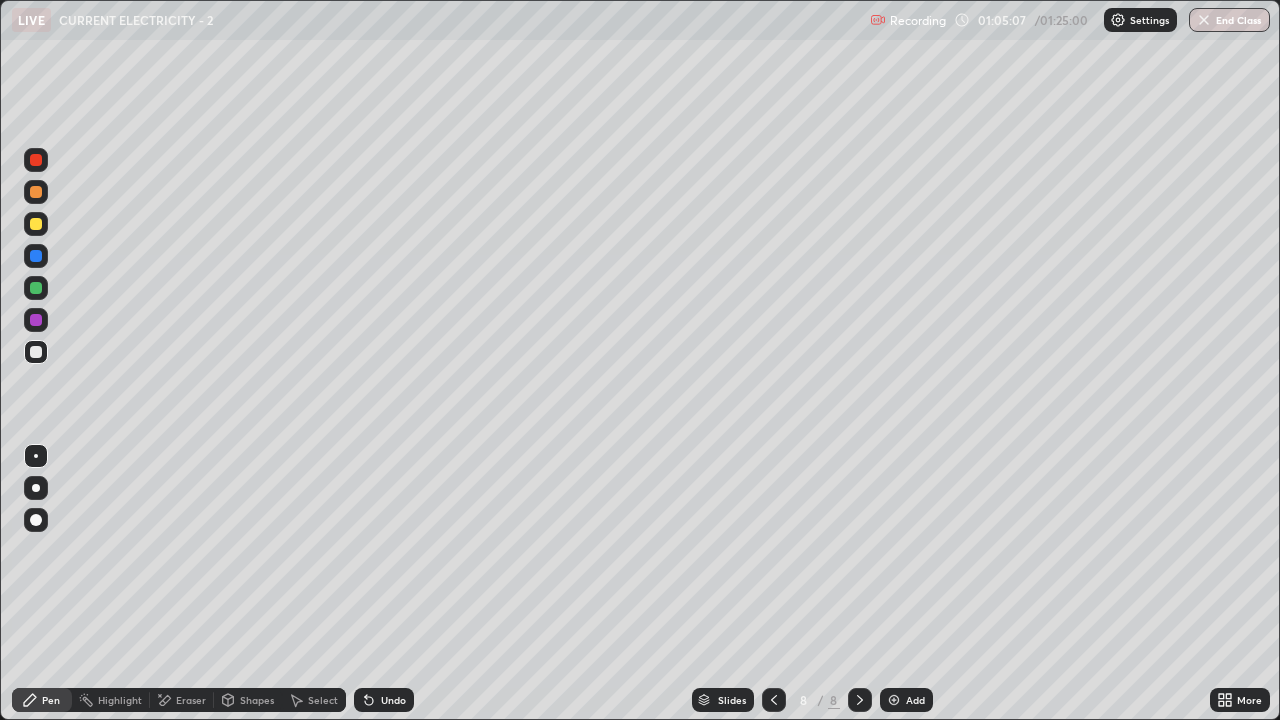 click on "Undo" at bounding box center (393, 700) 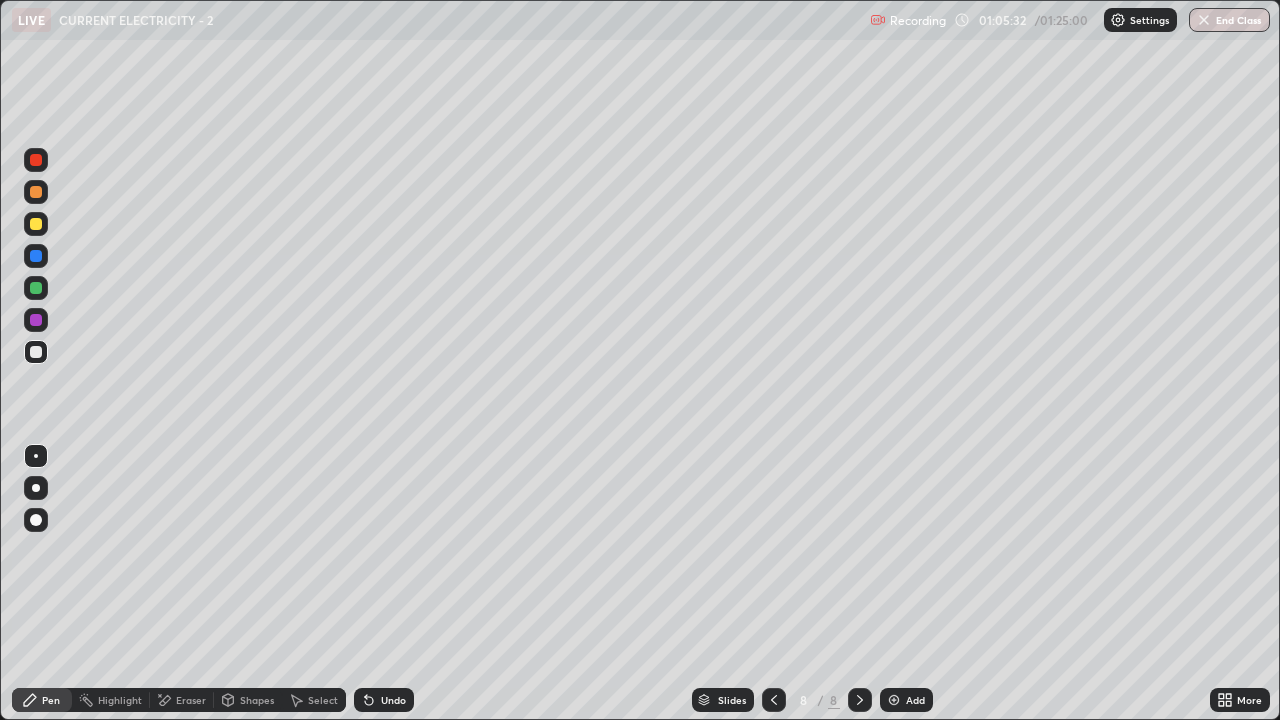 click at bounding box center [894, 700] 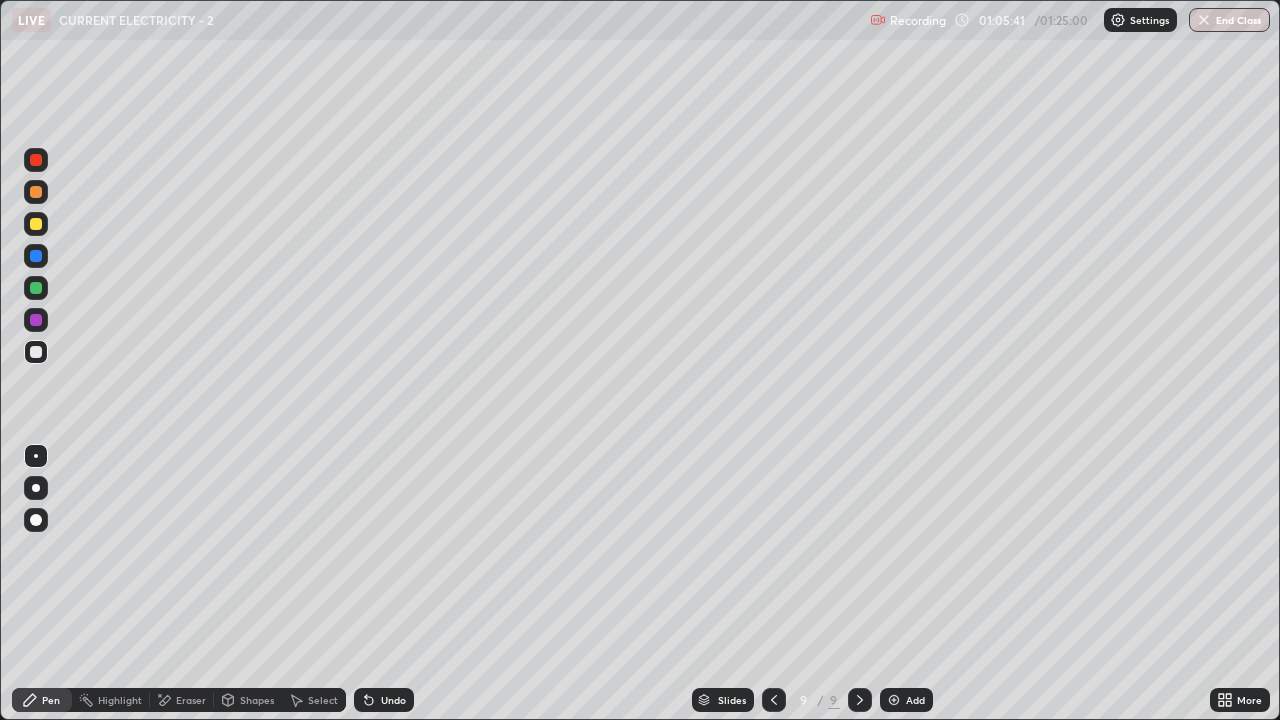 click on "Undo" at bounding box center [393, 700] 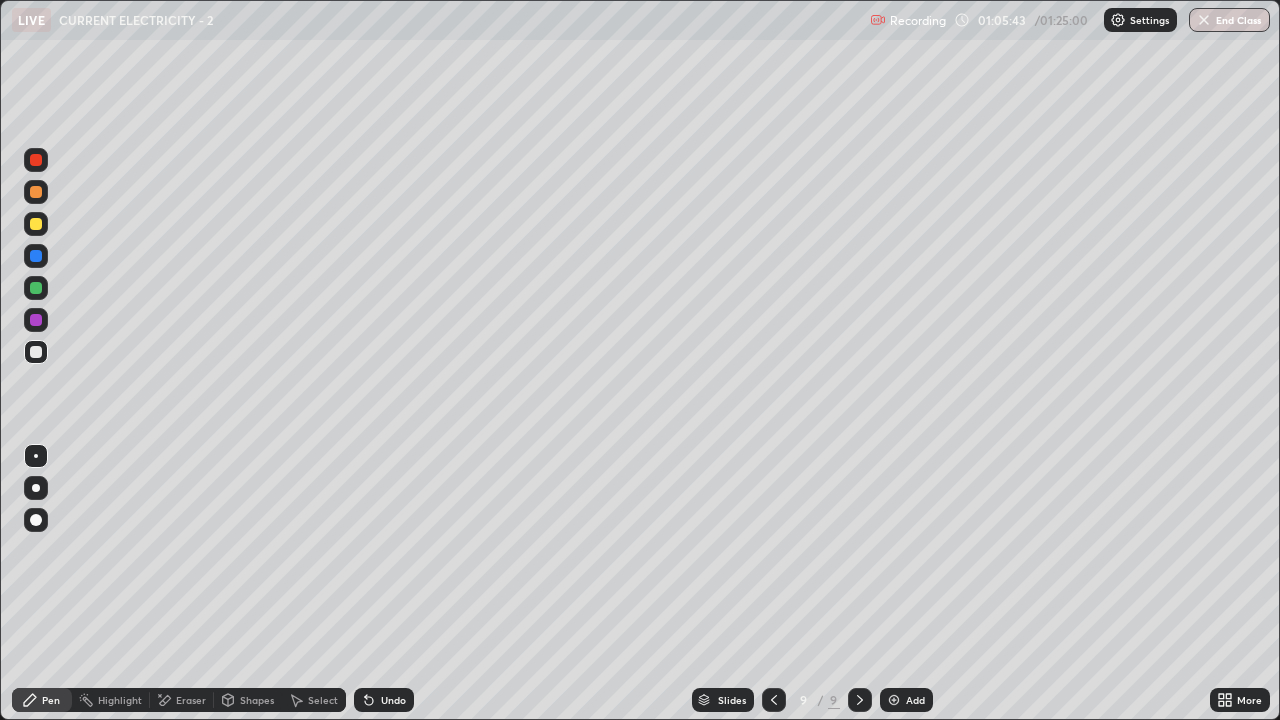 click on "Undo" at bounding box center (384, 700) 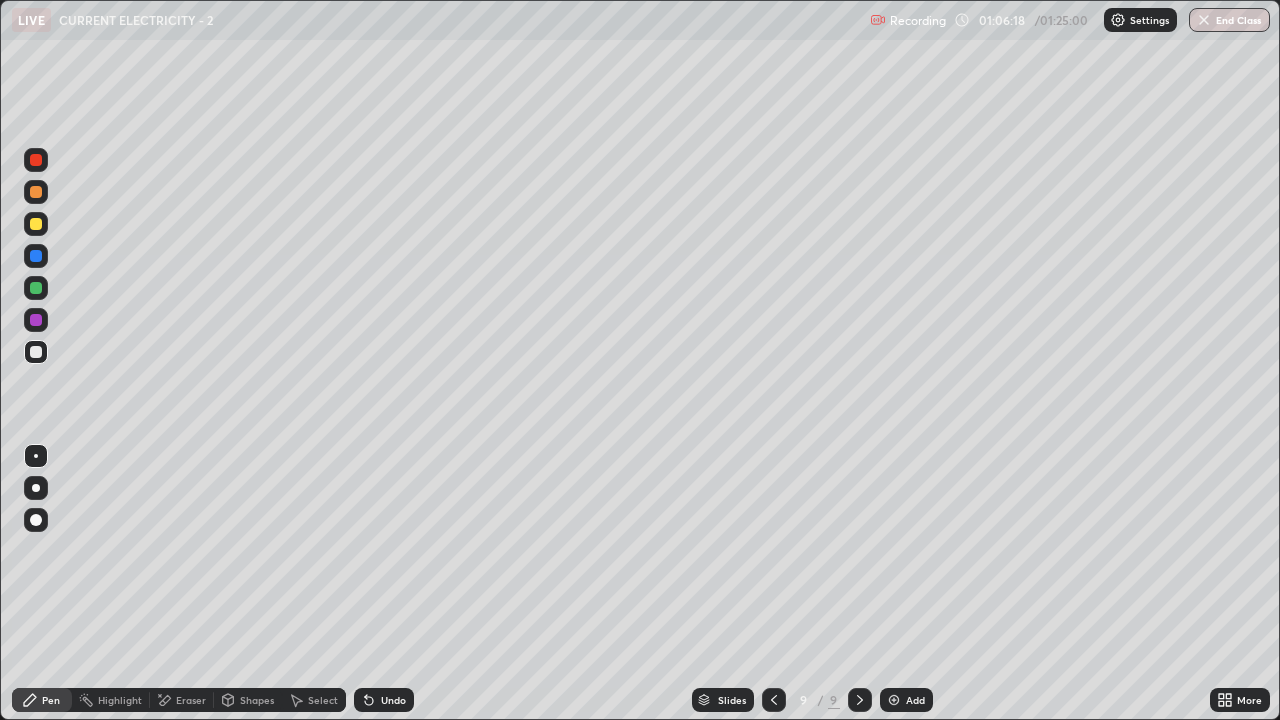 click on "Undo" at bounding box center (393, 700) 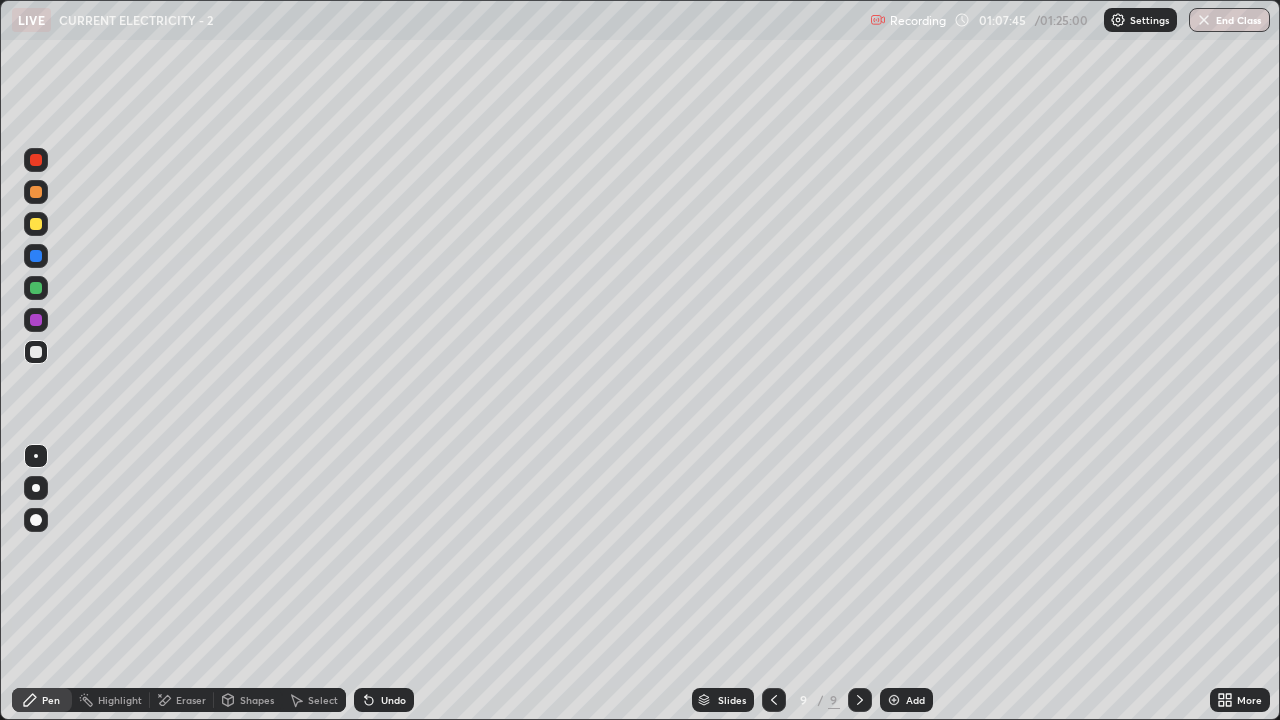 click on "Eraser" at bounding box center [191, 700] 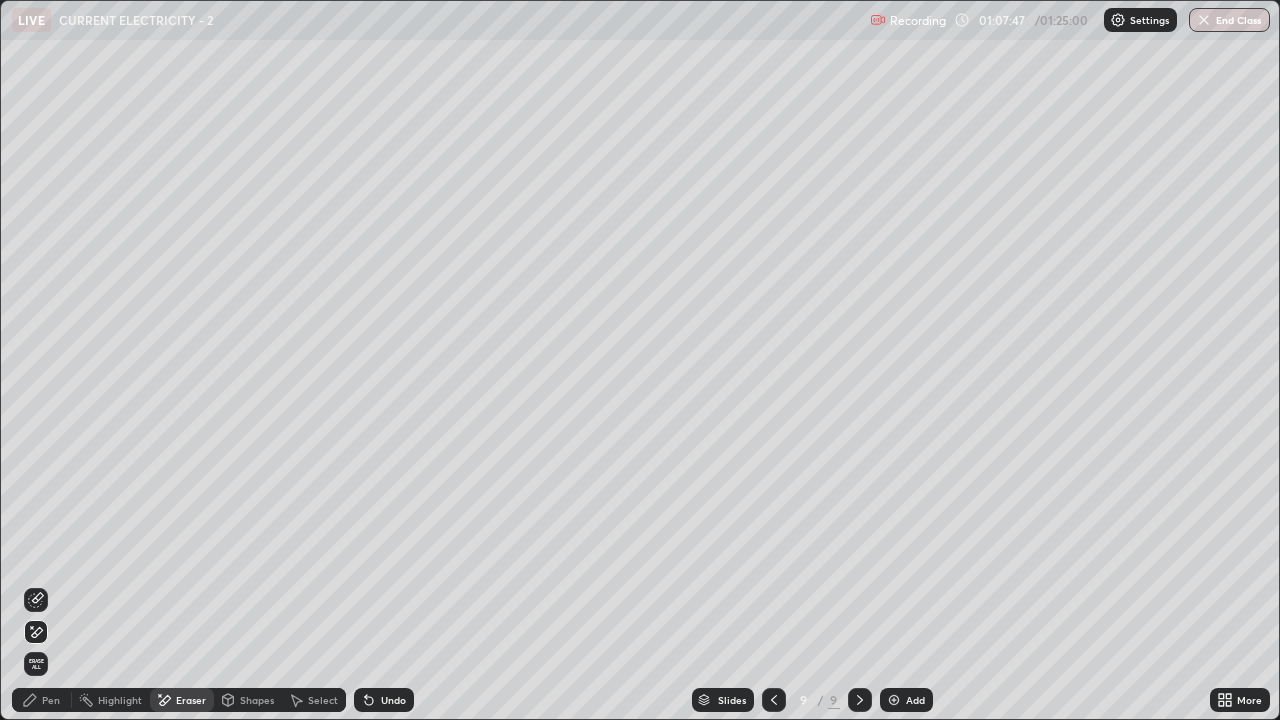 click on "Pen" at bounding box center [42, 700] 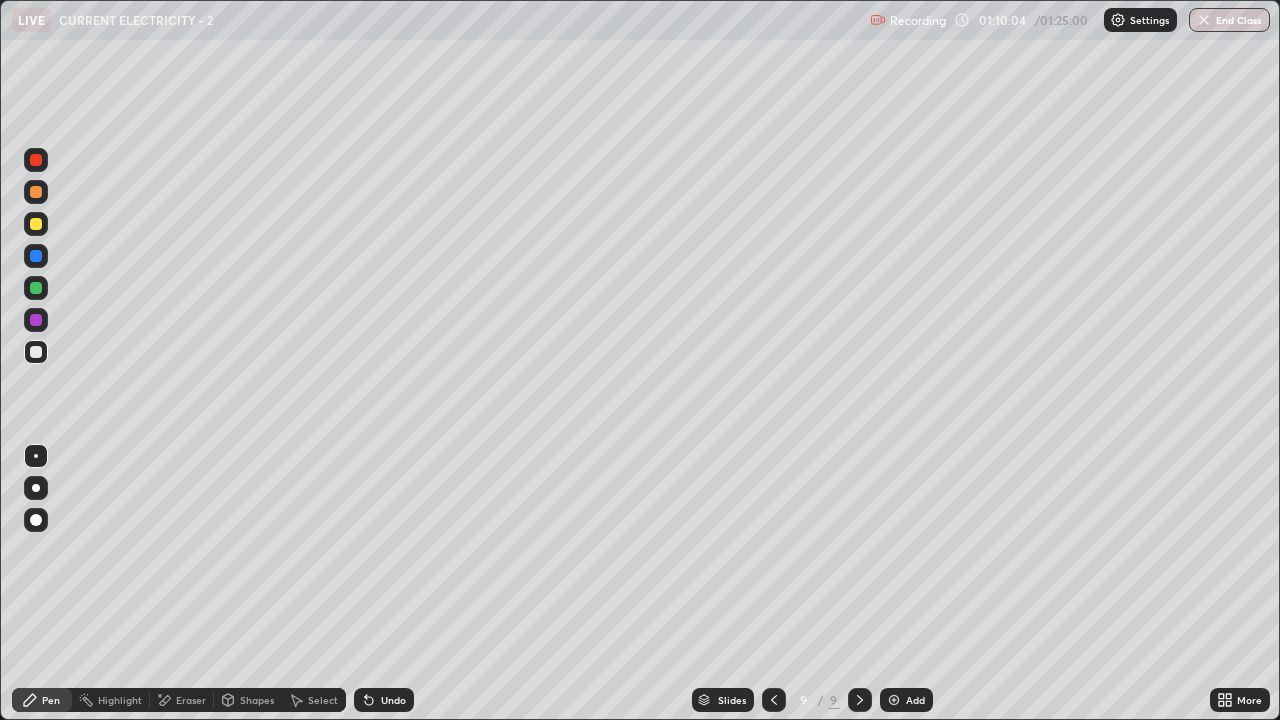 click on "Add" at bounding box center [915, 700] 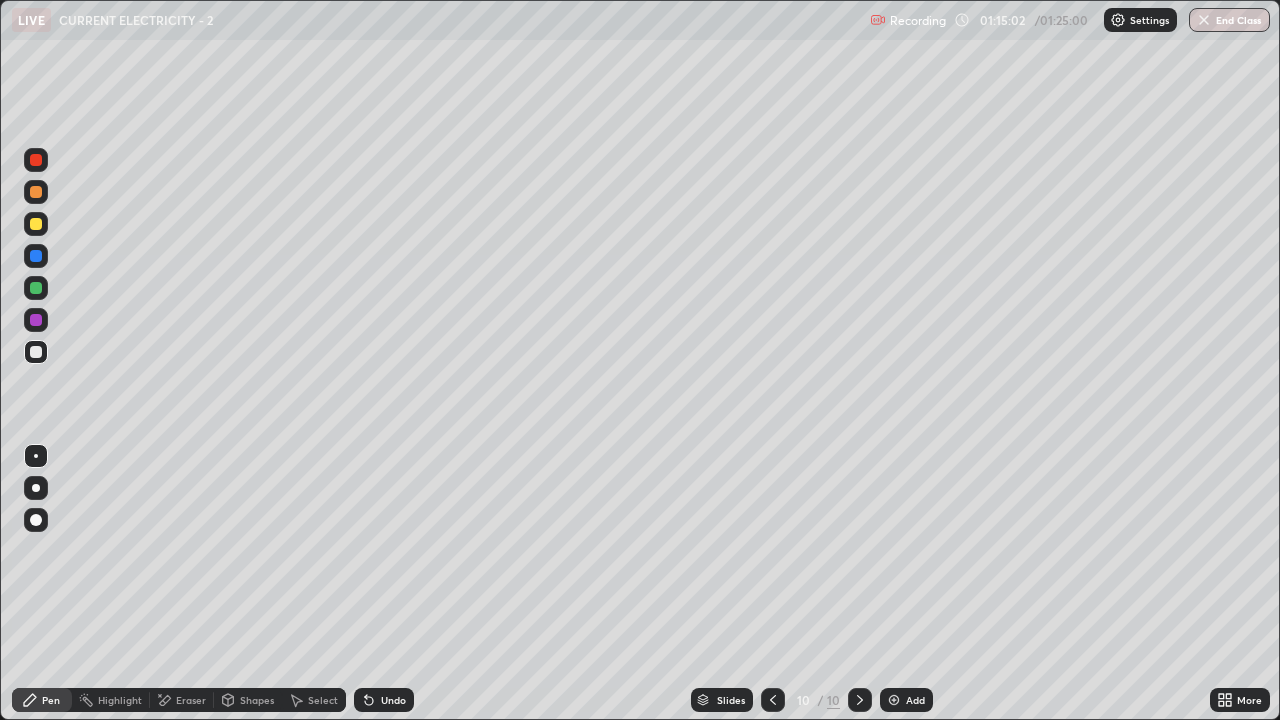 click at bounding box center [894, 700] 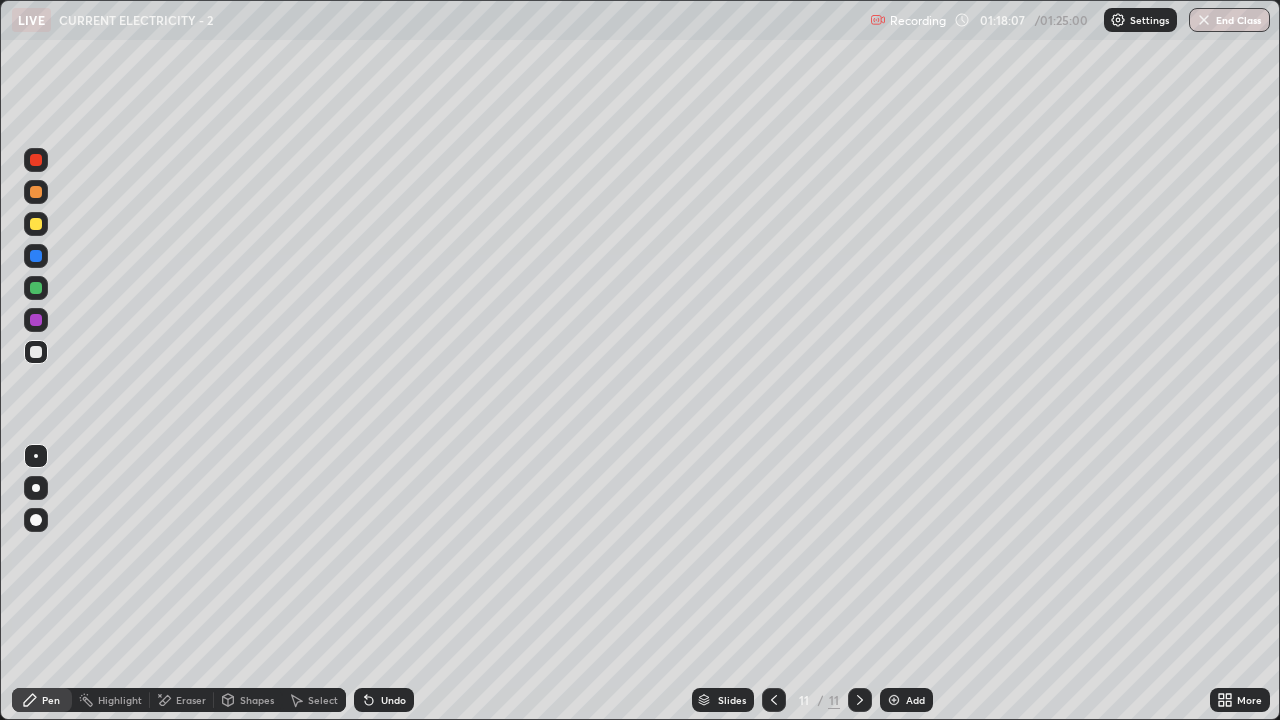 click at bounding box center (894, 700) 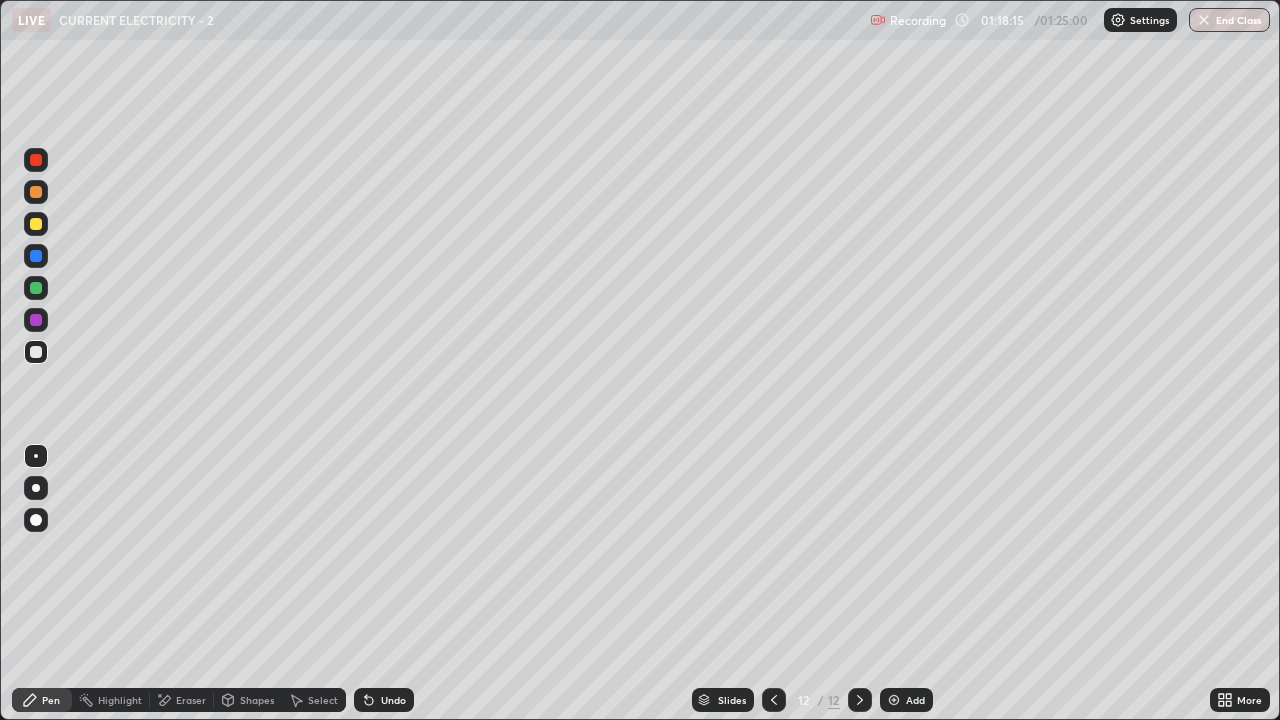 click on "Eraser" at bounding box center [182, 700] 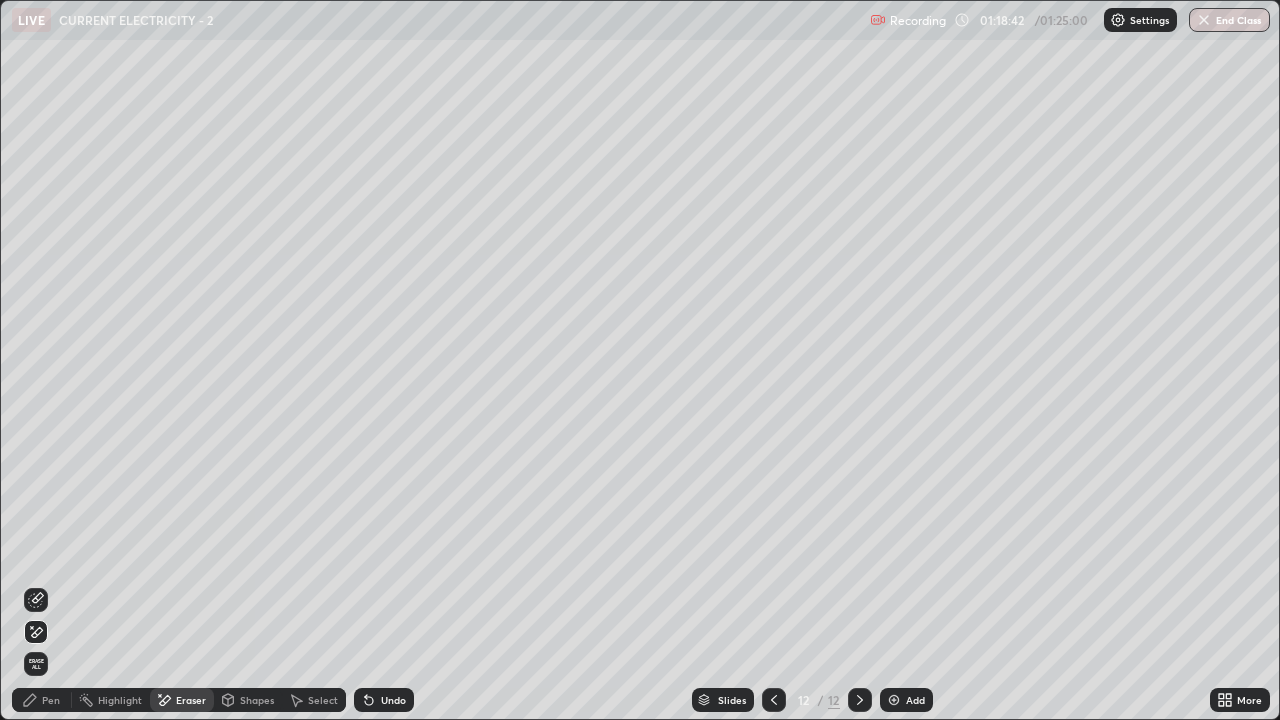 click on "Pen" at bounding box center (42, 700) 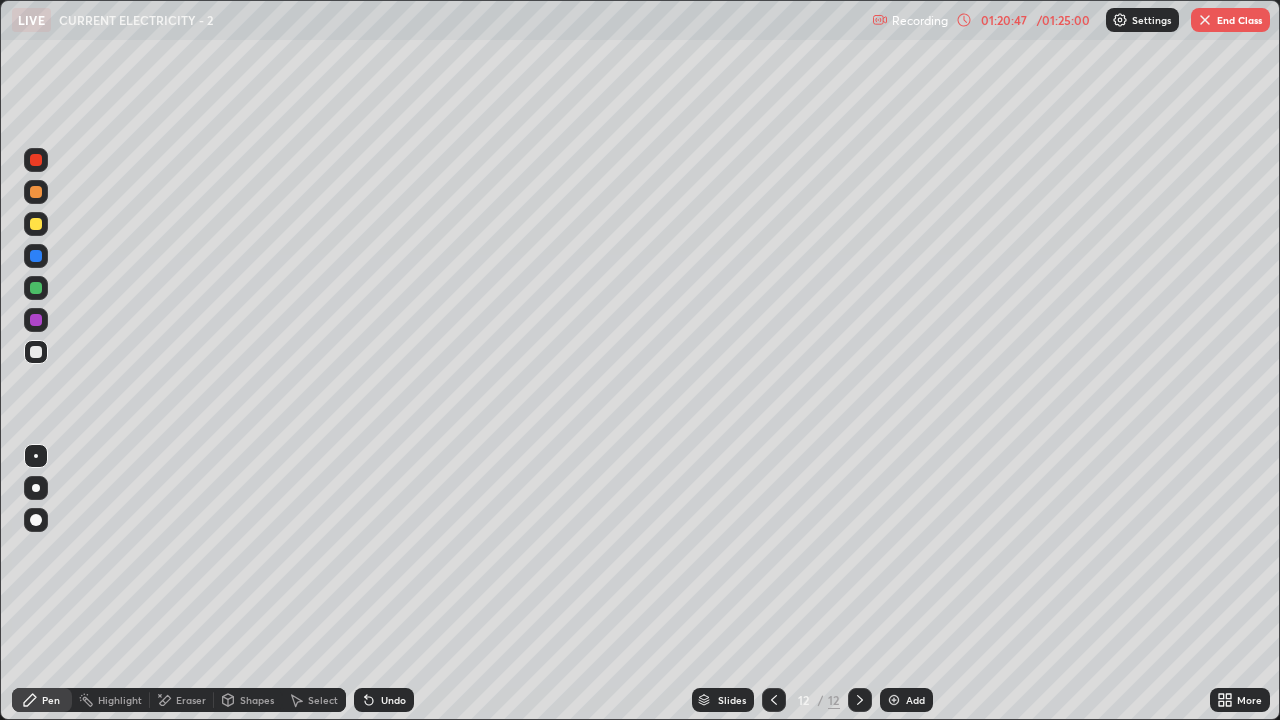 click on "Eraser" at bounding box center (191, 700) 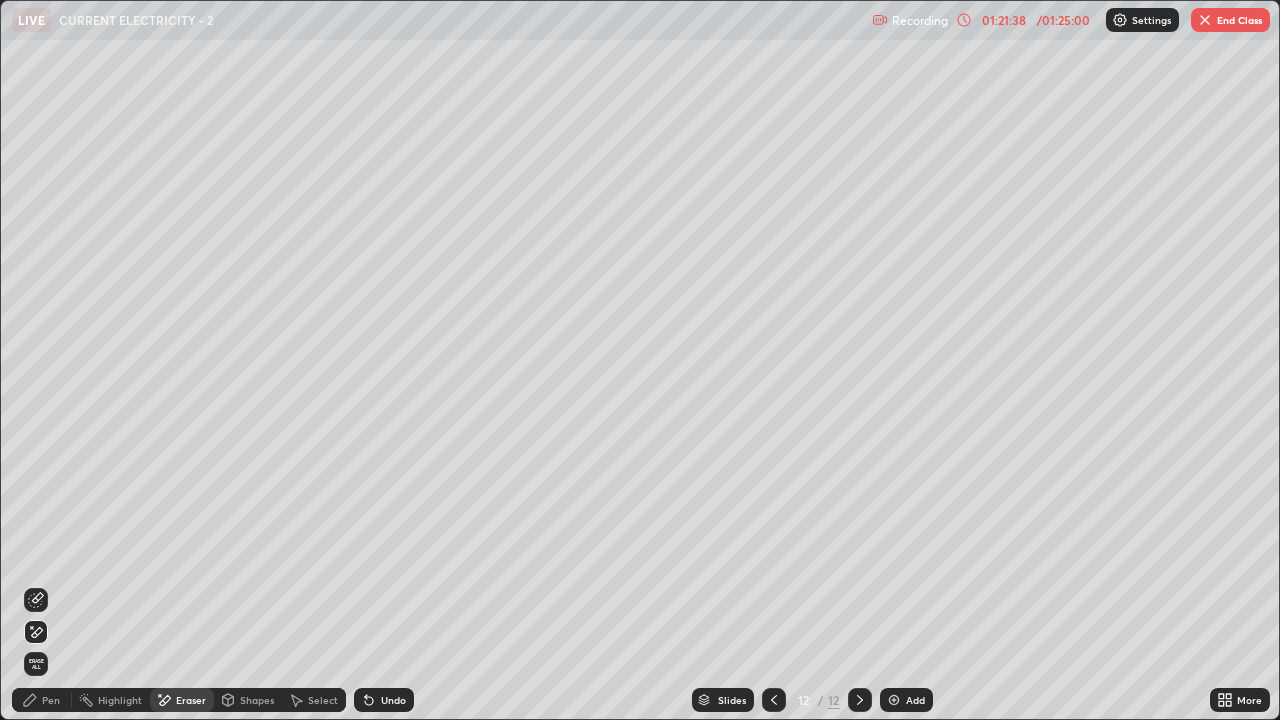 click on "Pen" at bounding box center (42, 700) 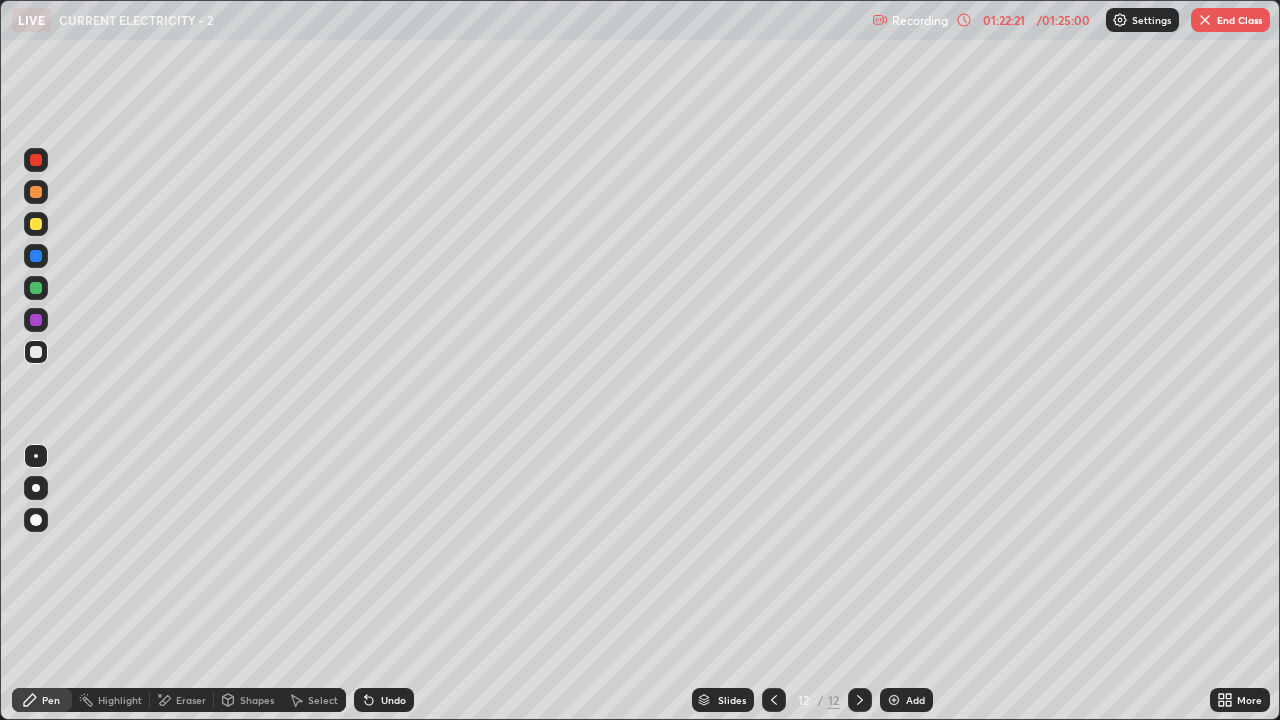 click on "Undo" at bounding box center [393, 700] 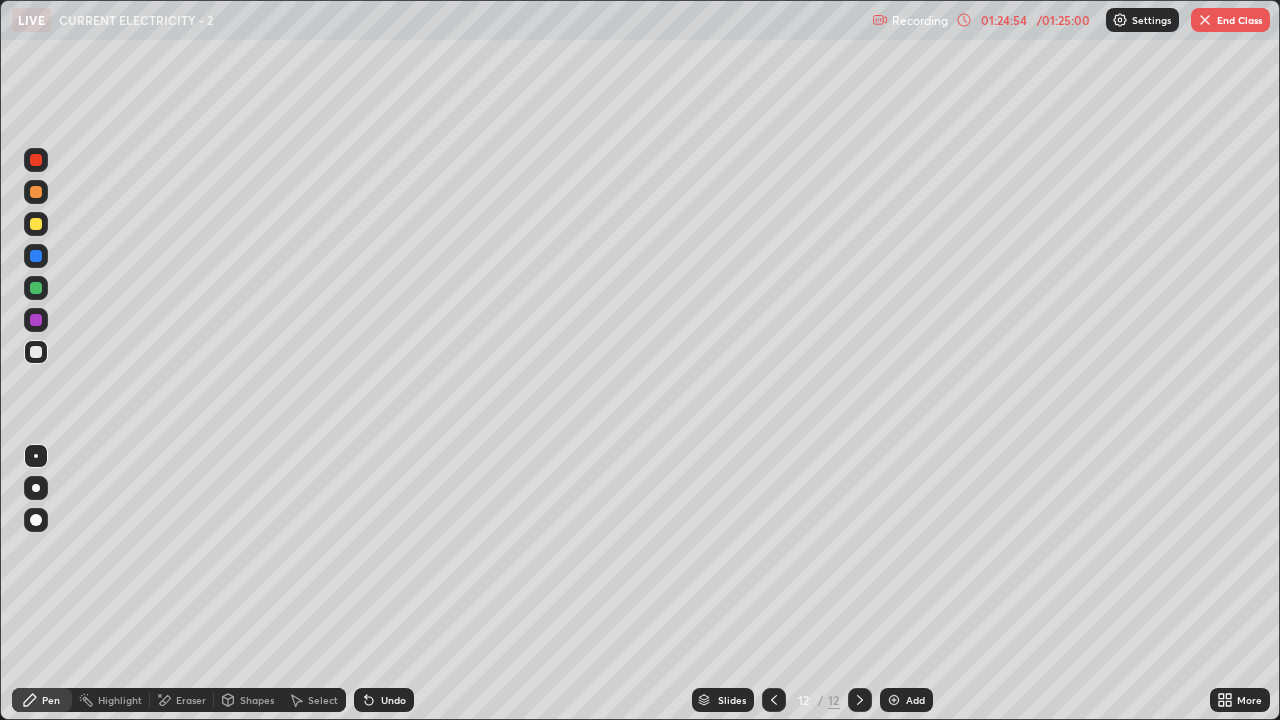 click on "End Class" at bounding box center [1230, 20] 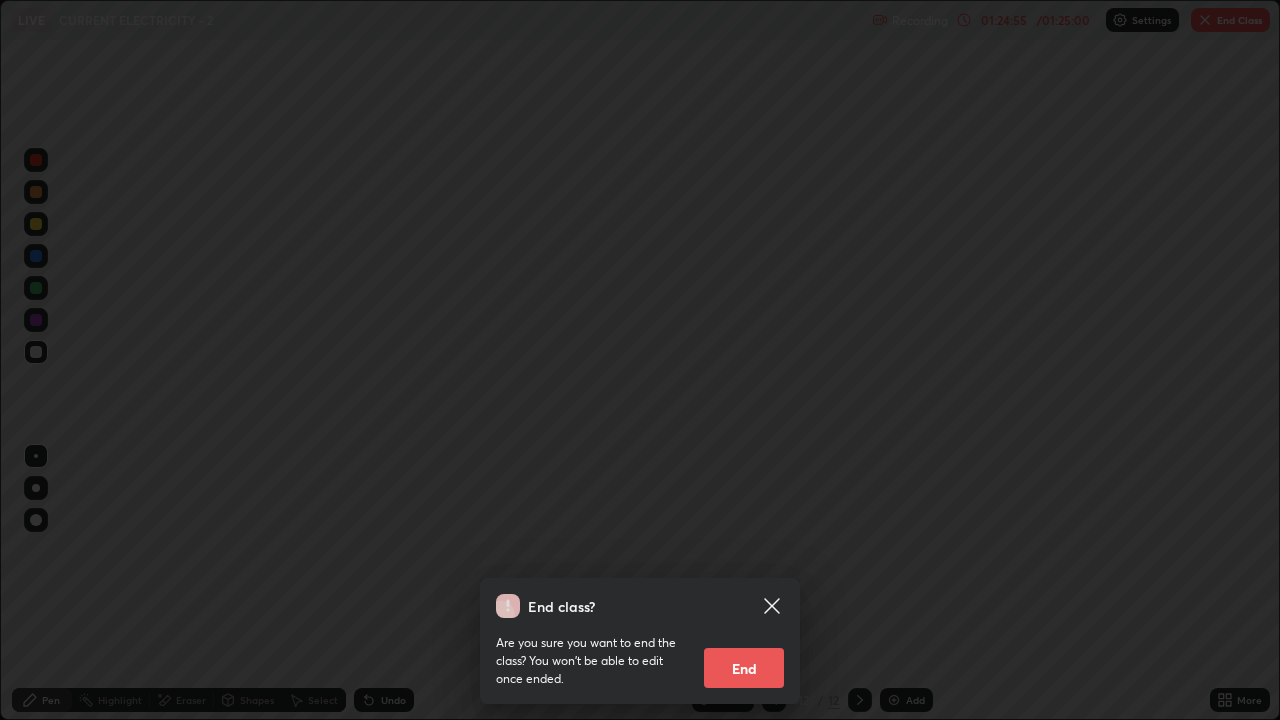 click on "End" at bounding box center [744, 668] 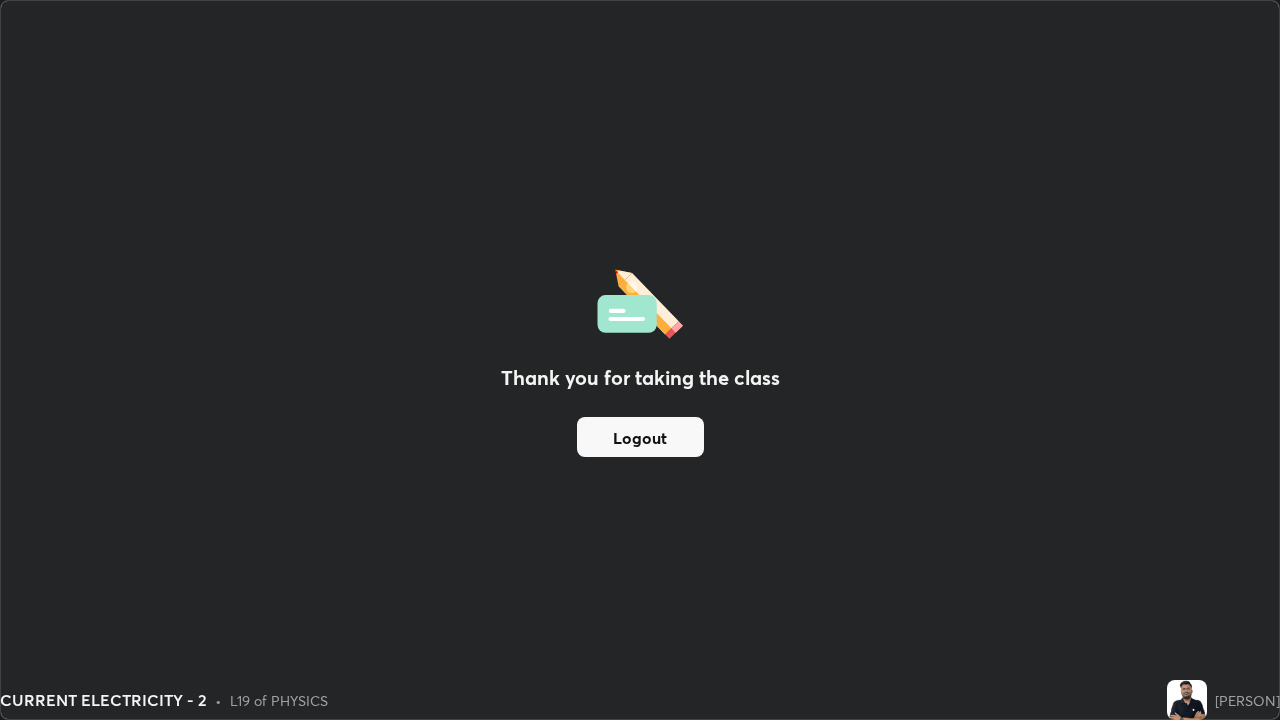 click on "Logout" at bounding box center (640, 437) 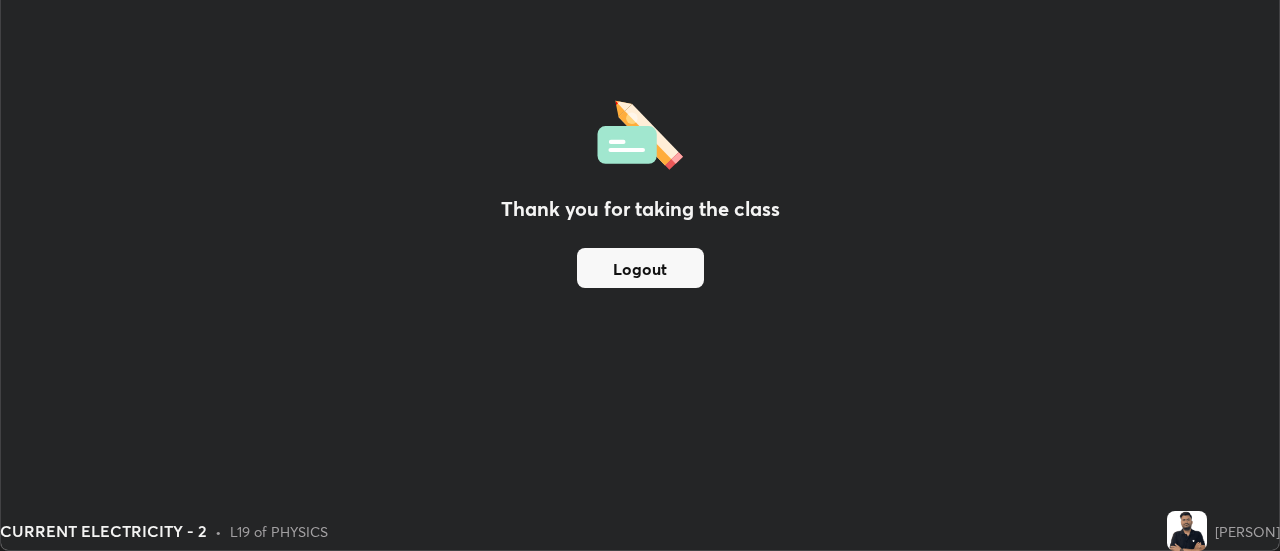 scroll, scrollTop: 551, scrollLeft: 1280, axis: both 